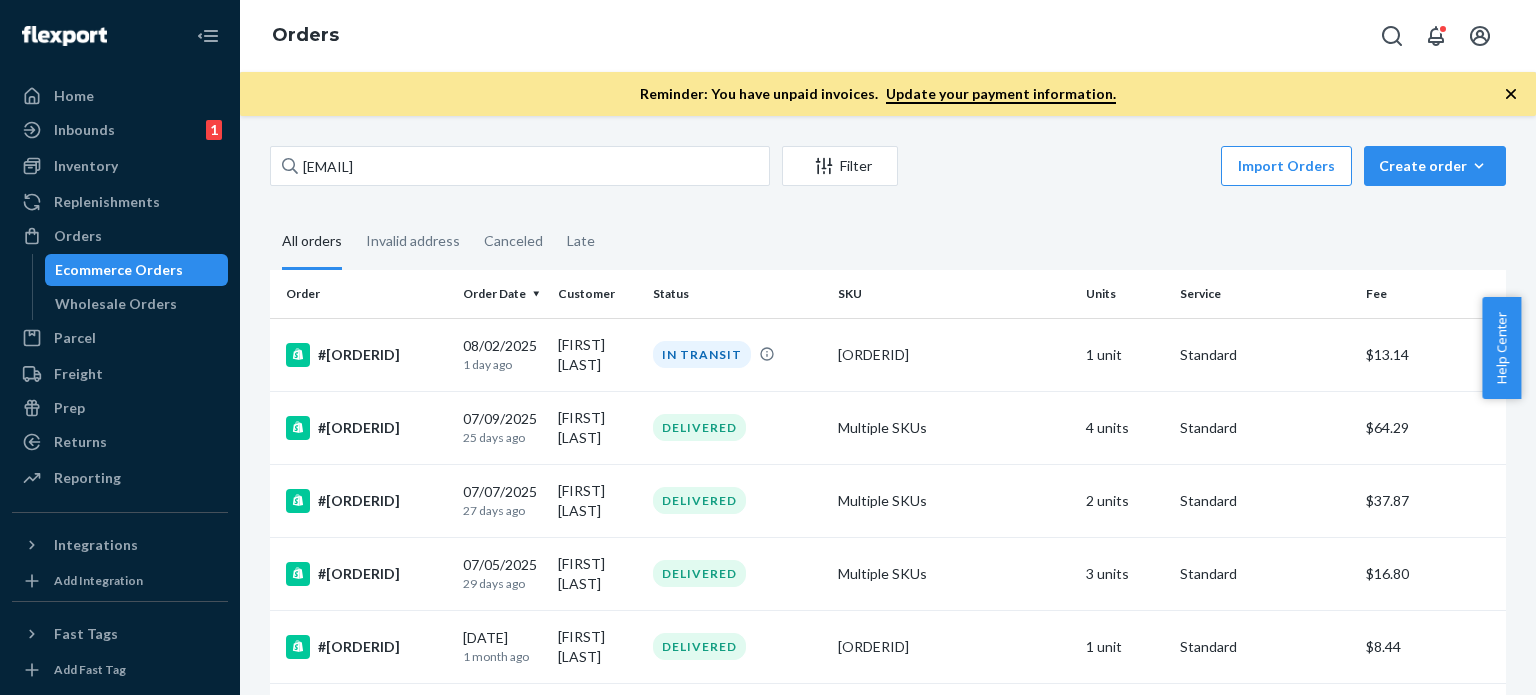 scroll, scrollTop: 0, scrollLeft: 0, axis: both 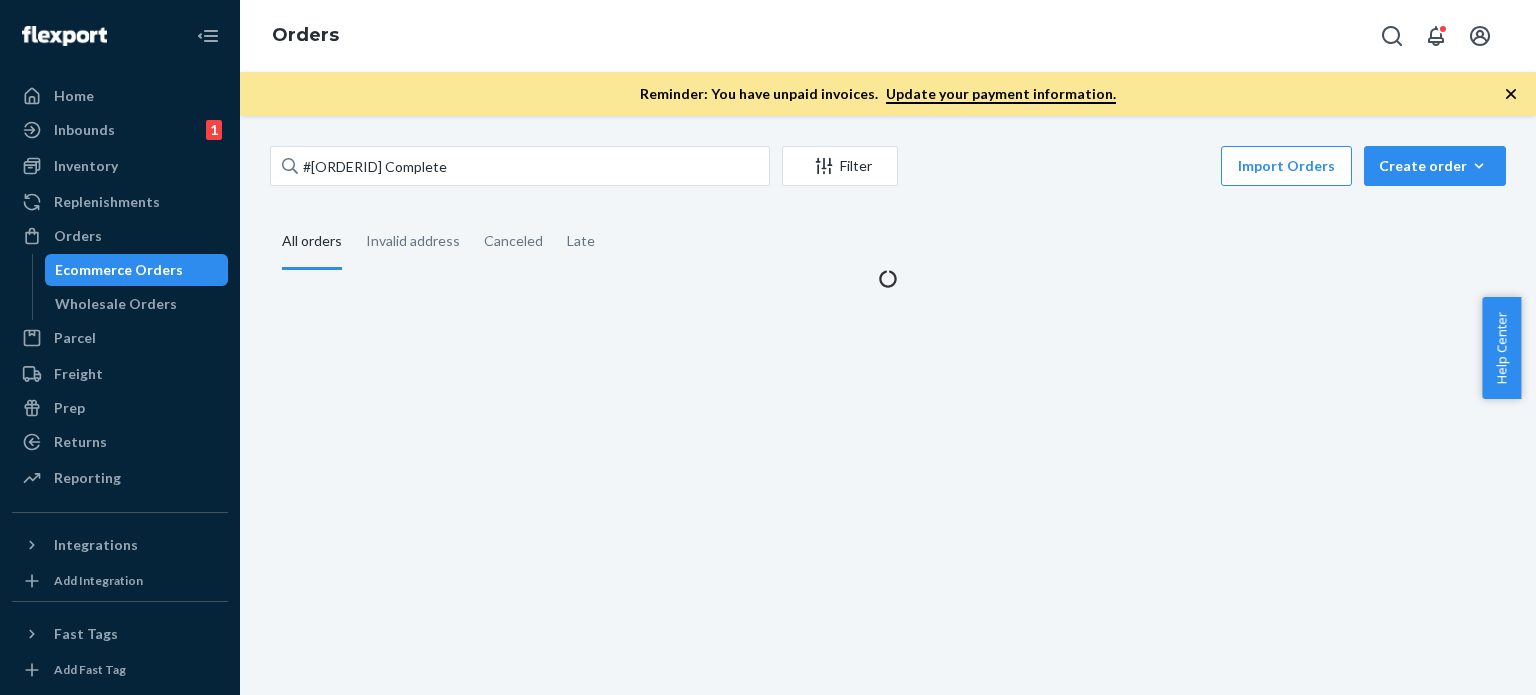 drag, startPoint x: 399, startPoint y: 167, endPoint x: 609, endPoint y: 166, distance: 210.00238 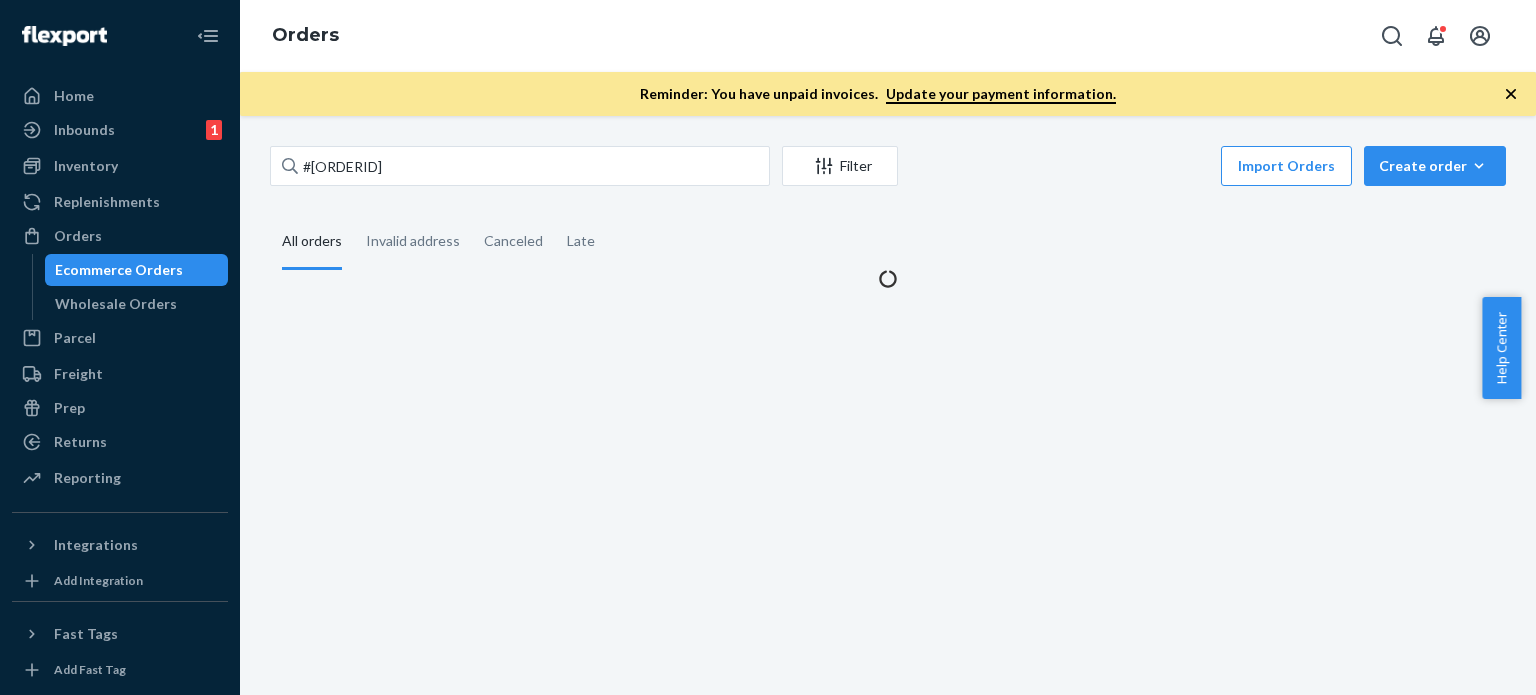 type on "#SUND270699" 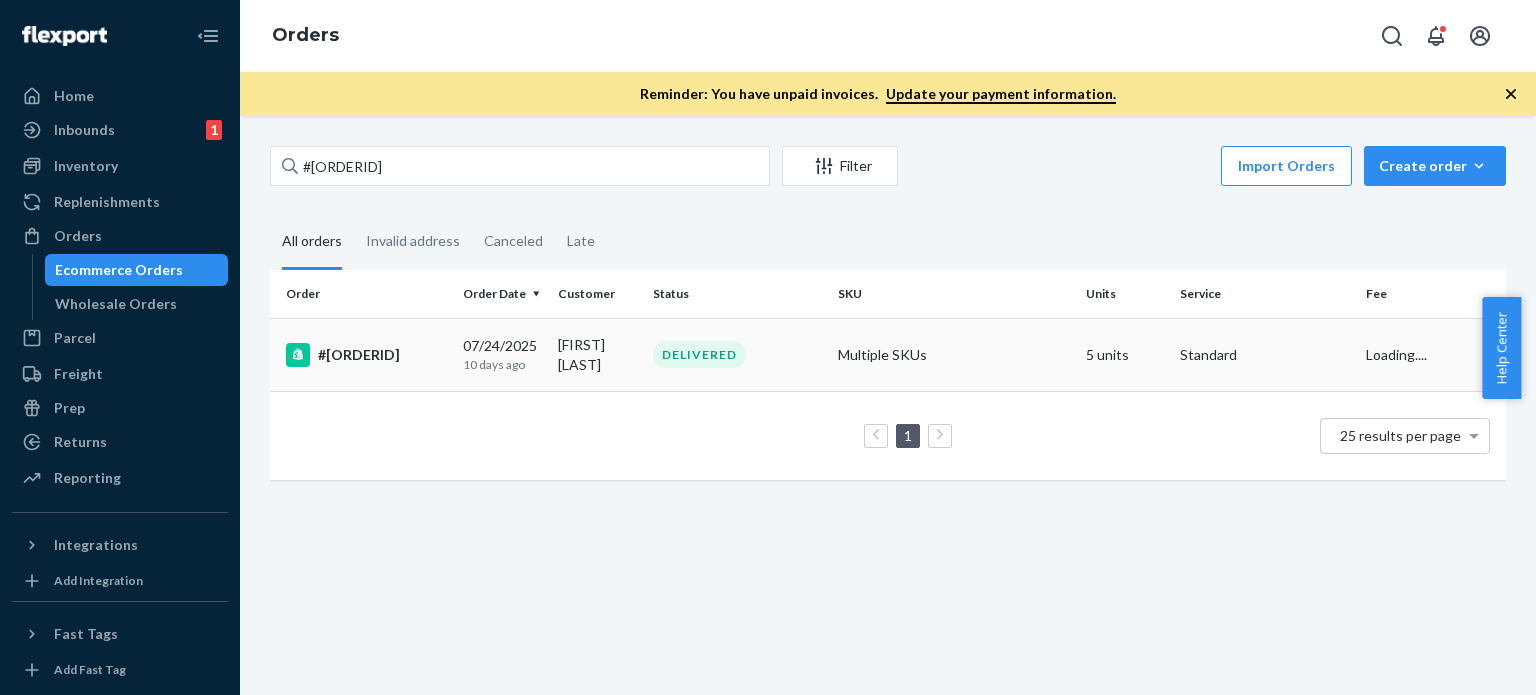click on "DELIVERED" at bounding box center [737, 354] 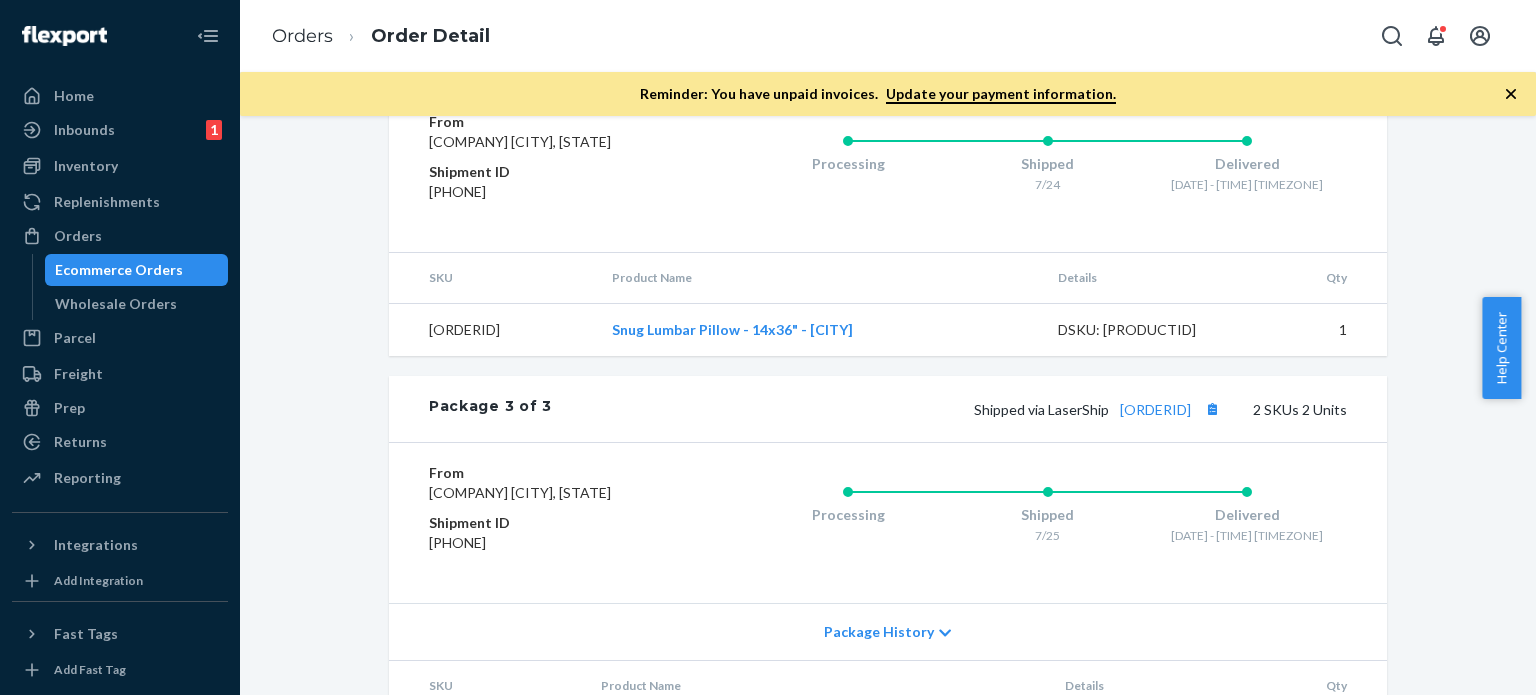 scroll, scrollTop: 1350, scrollLeft: 0, axis: vertical 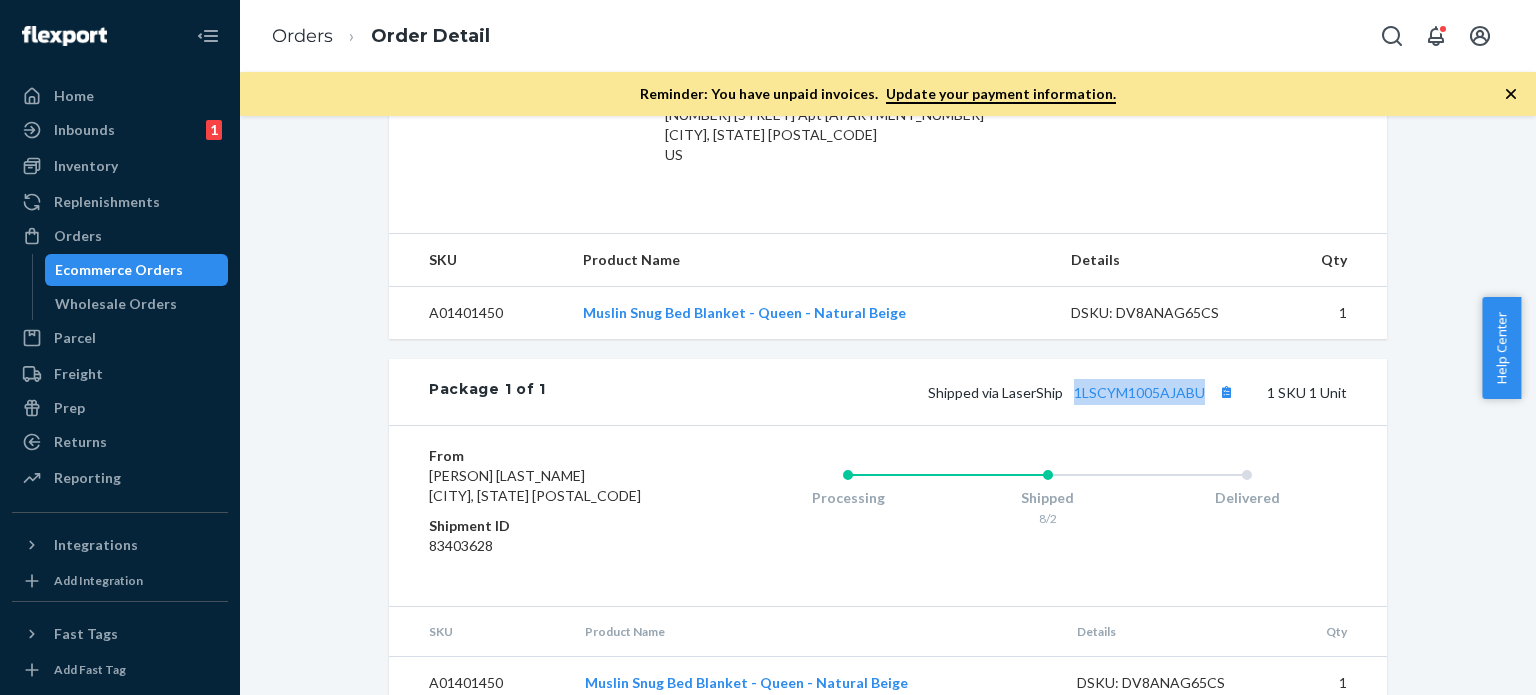 drag, startPoint x: 1067, startPoint y: 369, endPoint x: 1192, endPoint y: 367, distance: 125.016 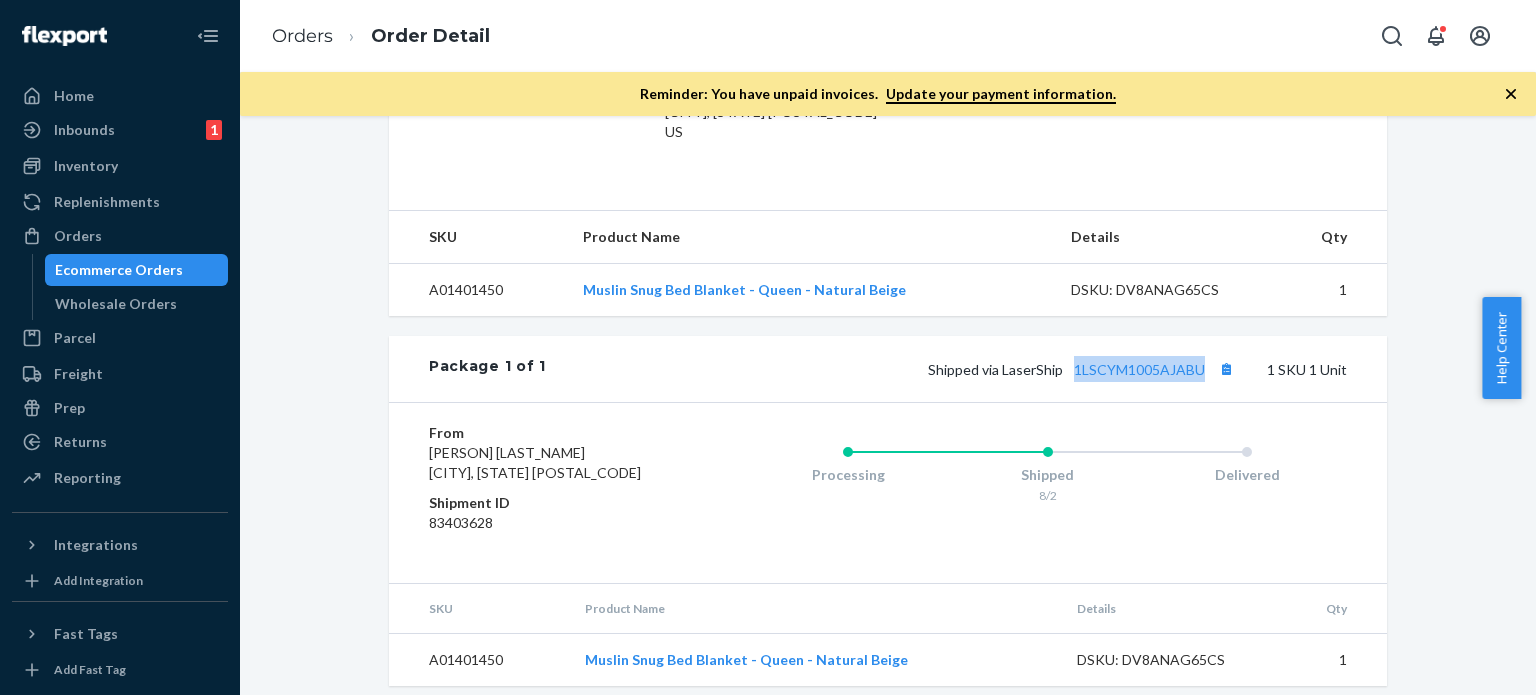 scroll, scrollTop: 636, scrollLeft: 0, axis: vertical 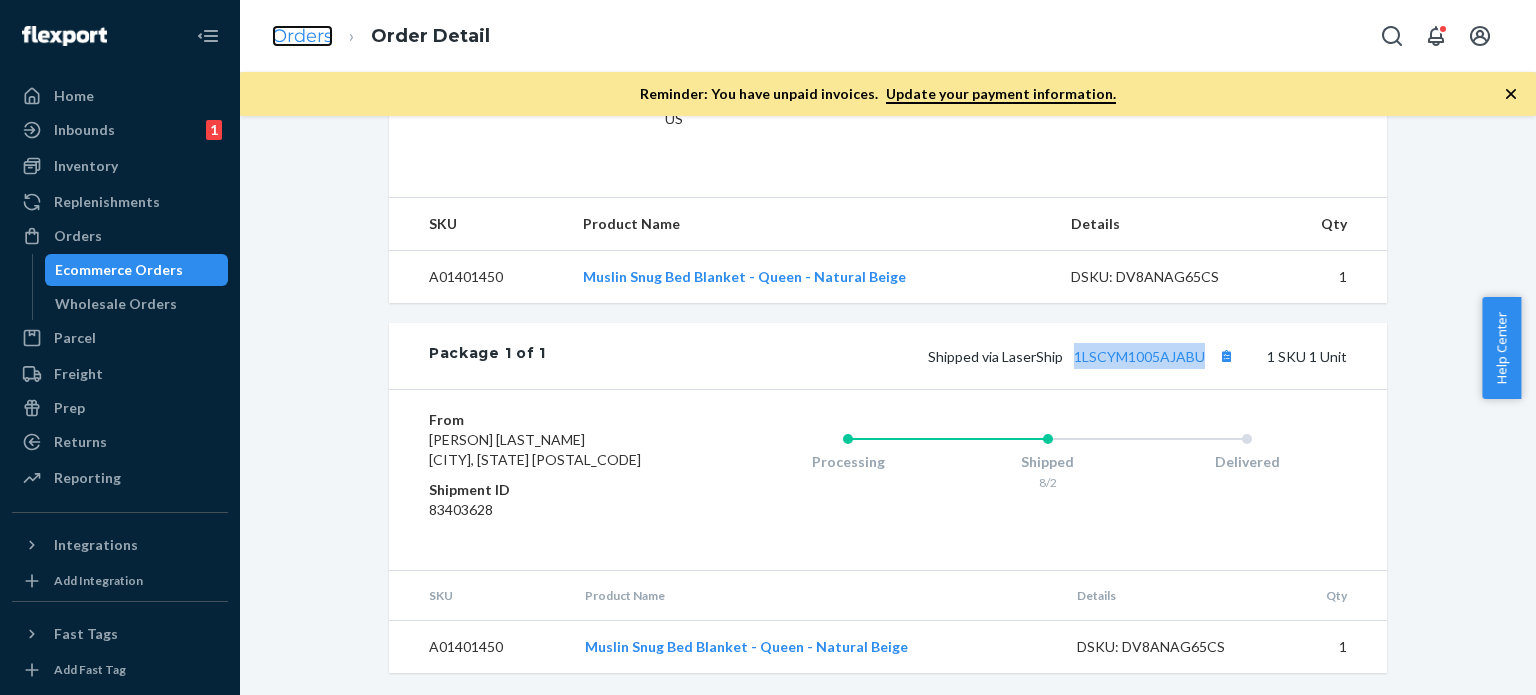 click on "Orders" at bounding box center [302, 36] 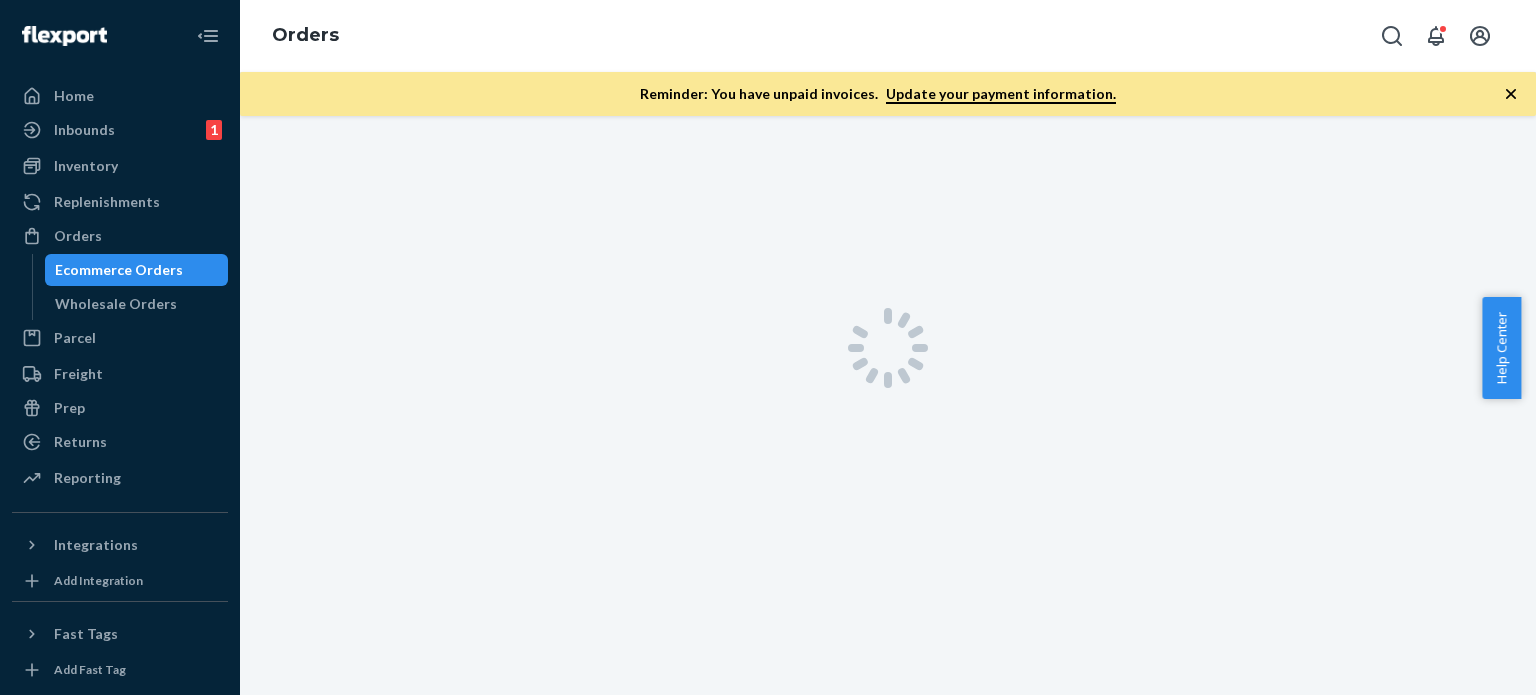 scroll, scrollTop: 0, scrollLeft: 0, axis: both 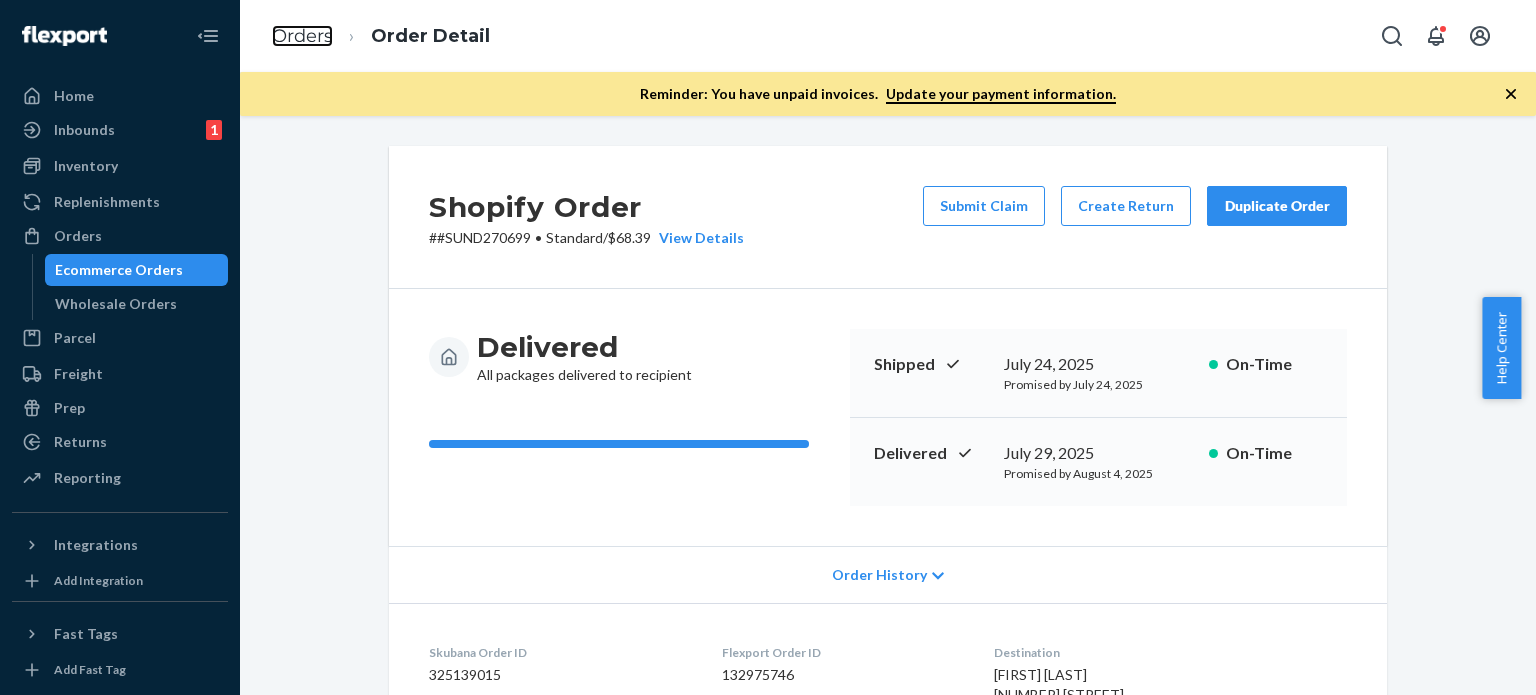 click on "Orders" at bounding box center [302, 36] 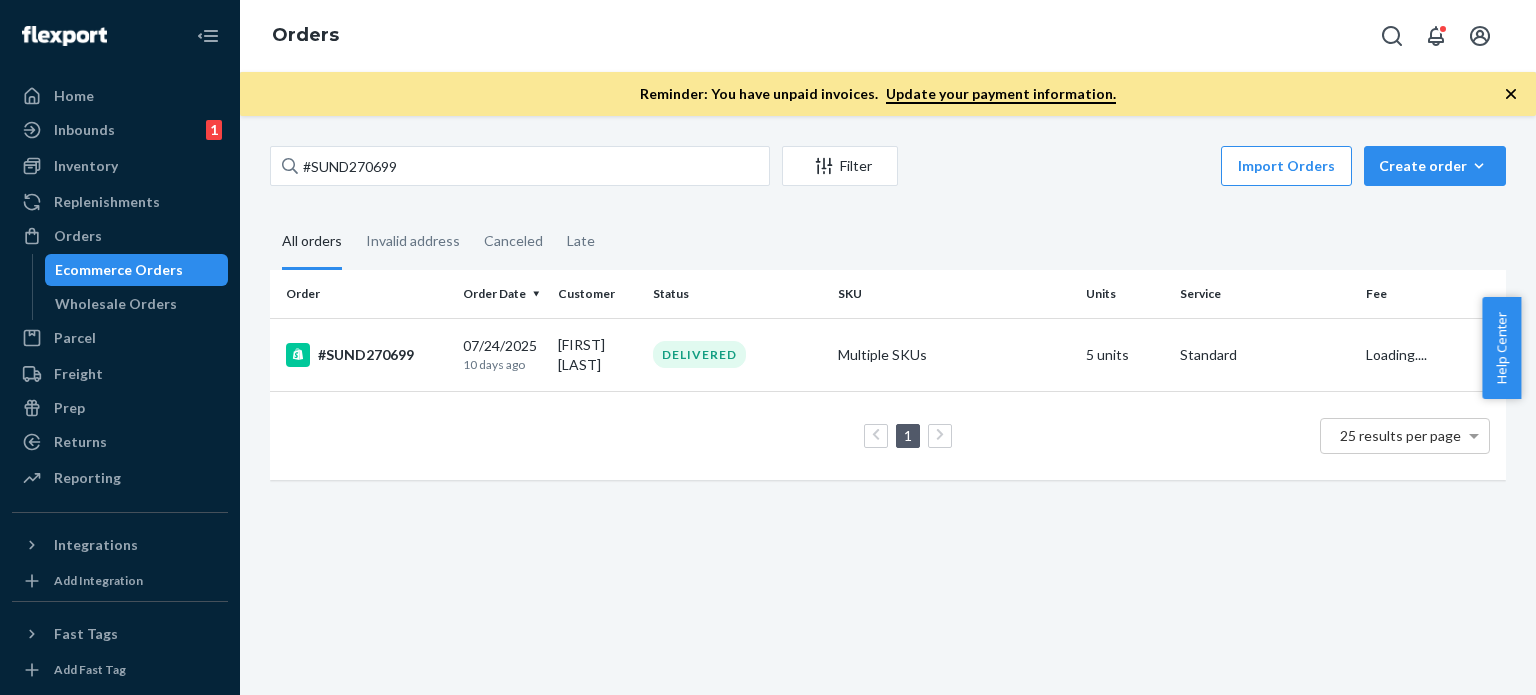 scroll, scrollTop: 0, scrollLeft: 0, axis: both 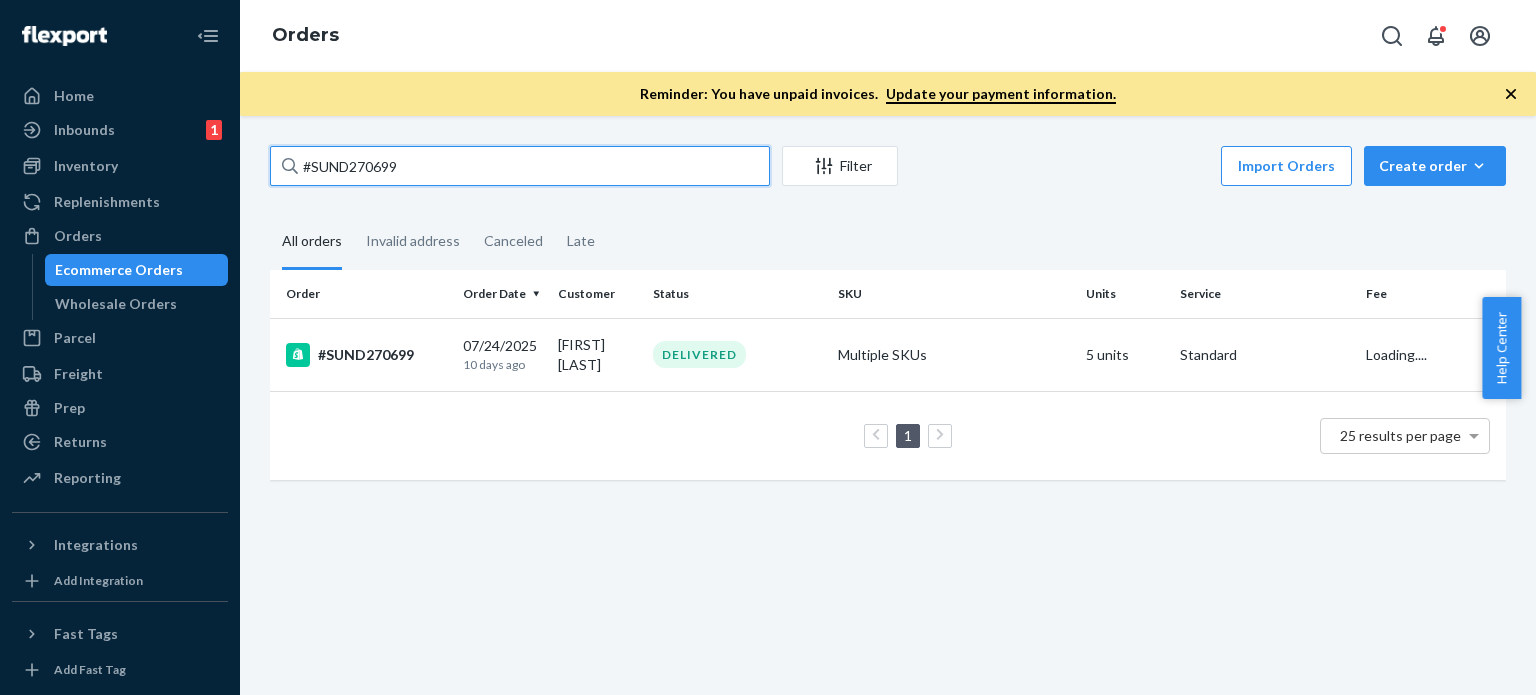 drag, startPoint x: 495, startPoint y: 165, endPoint x: 275, endPoint y: 151, distance: 220.445 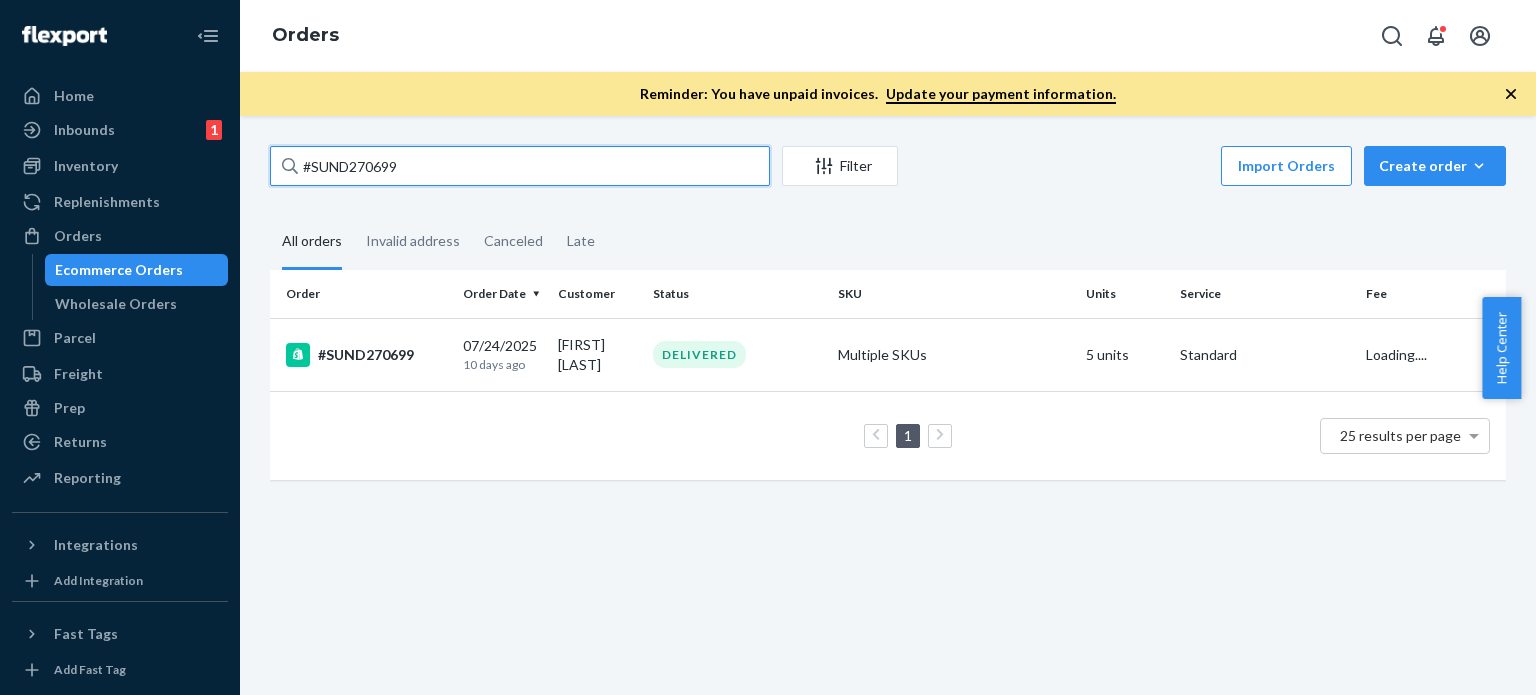 click on "#SUND270699" at bounding box center [520, 166] 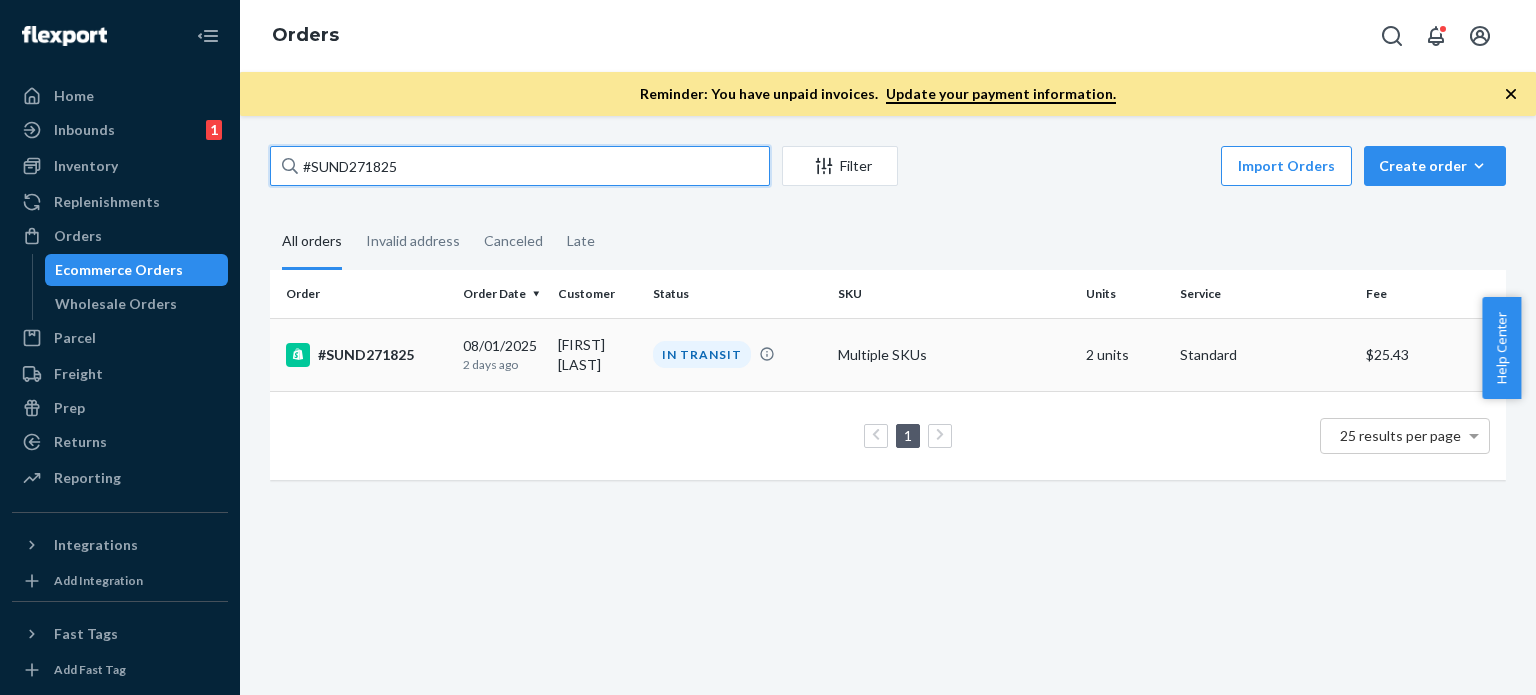 type on "#SUND271825" 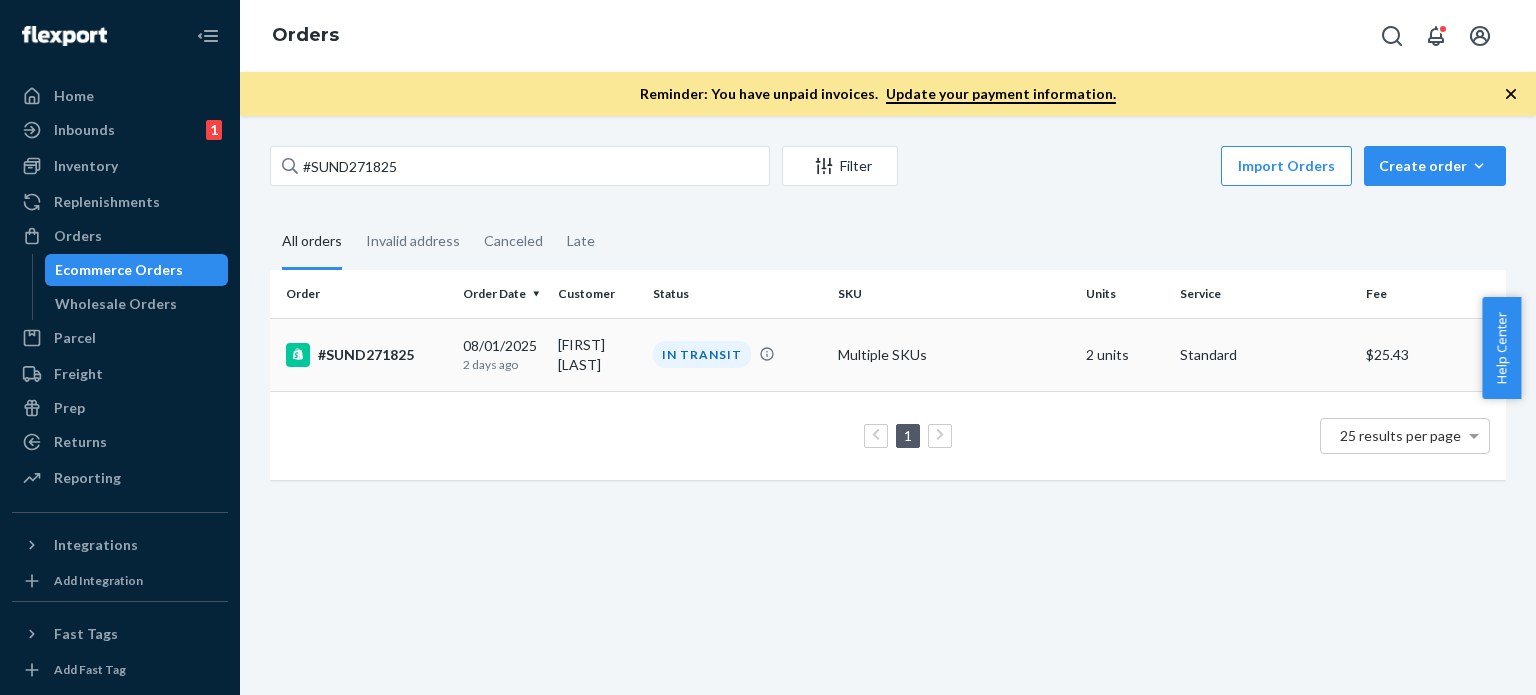 click on "IN TRANSIT" at bounding box center [702, 354] 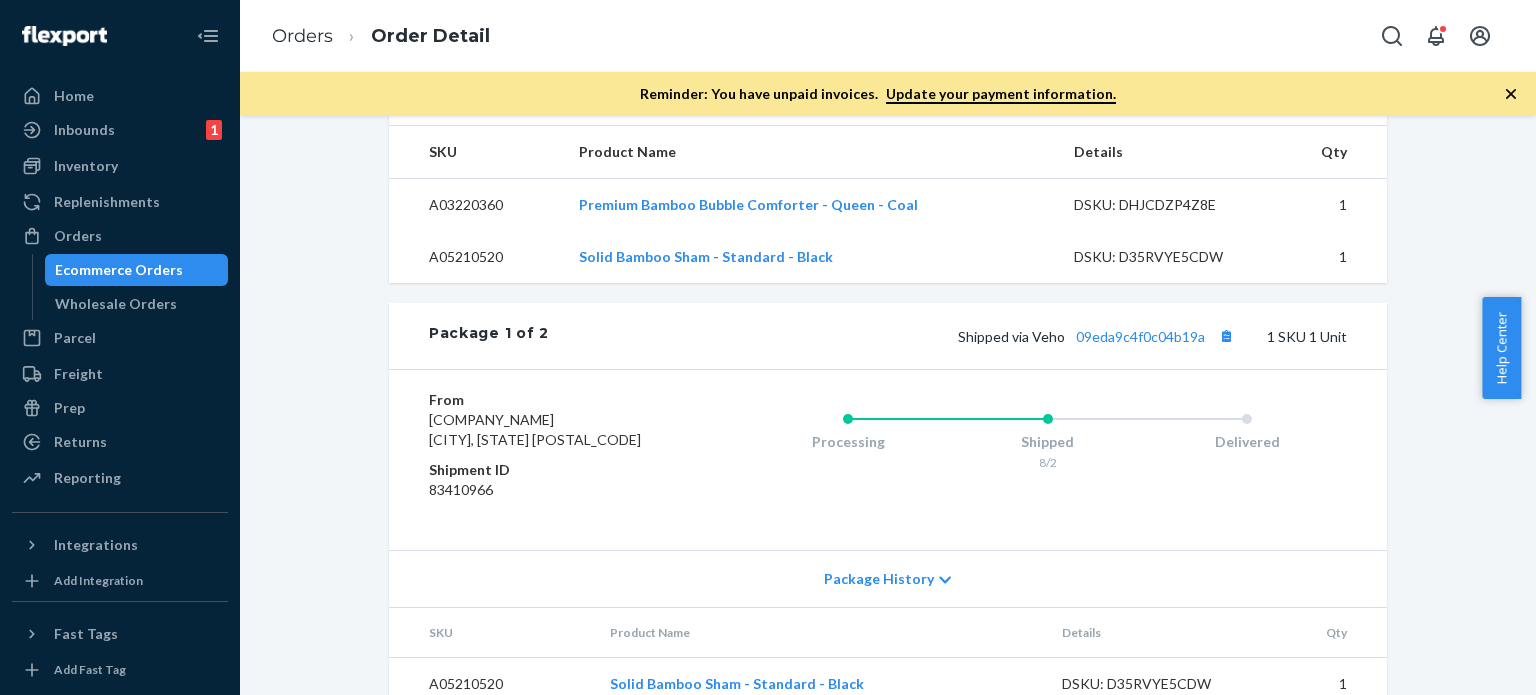 scroll, scrollTop: 900, scrollLeft: 0, axis: vertical 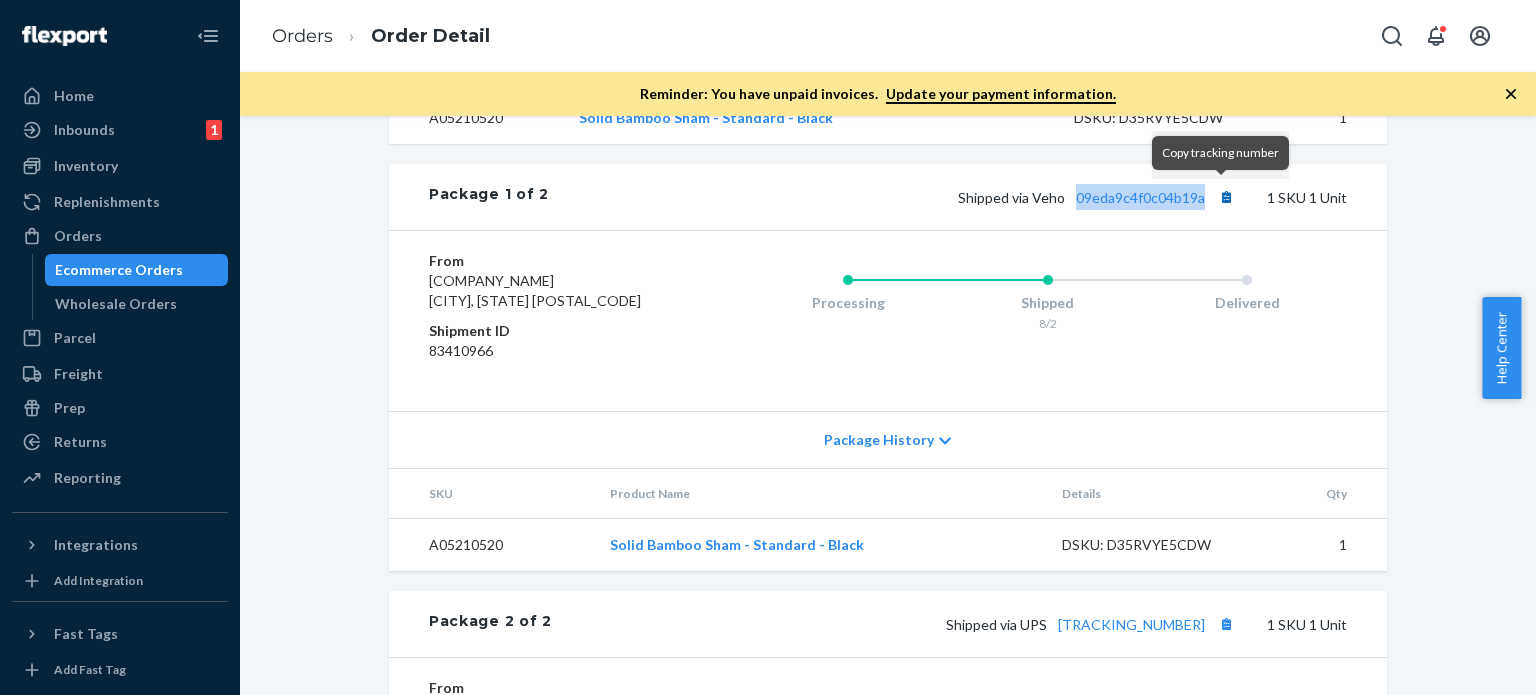 drag, startPoint x: 1074, startPoint y: 173, endPoint x: 1212, endPoint y: 195, distance: 139.74261 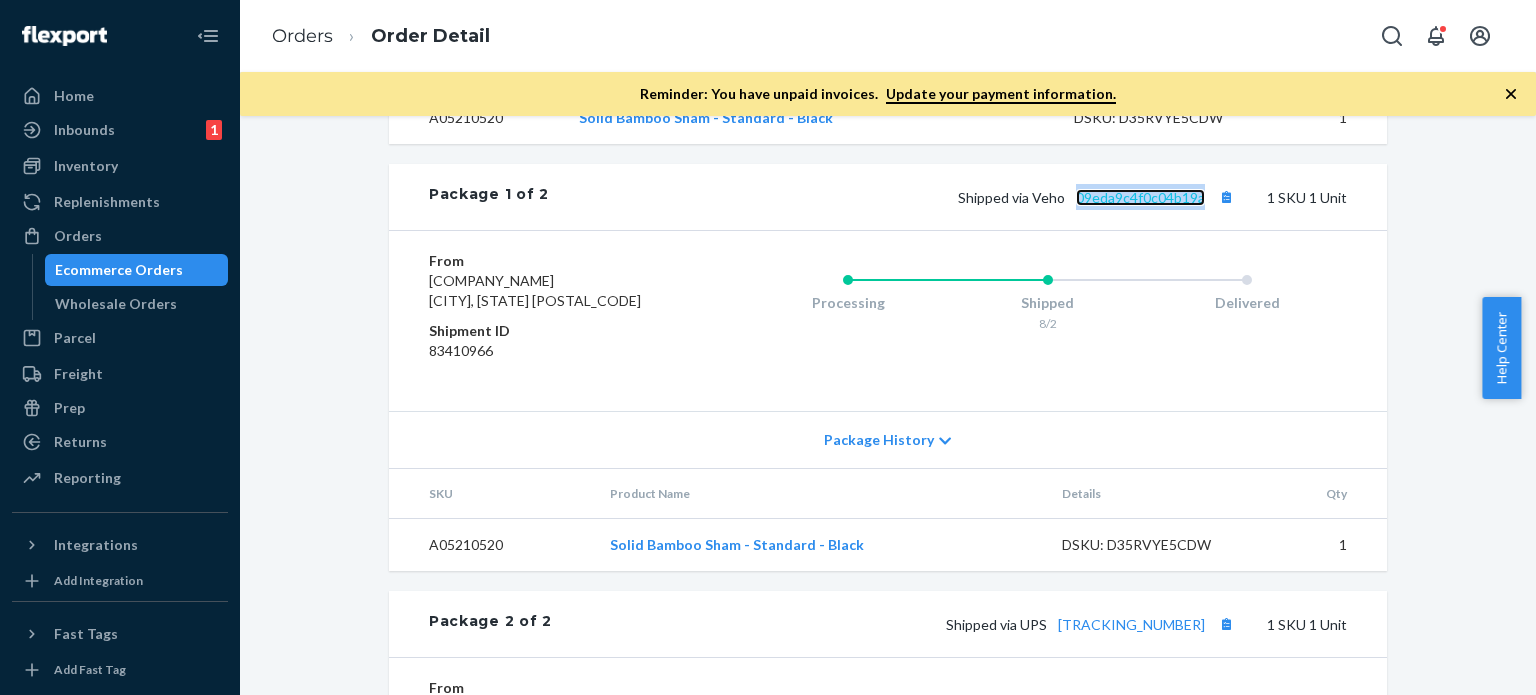 copy on "09eda9c4f0c04b19a" 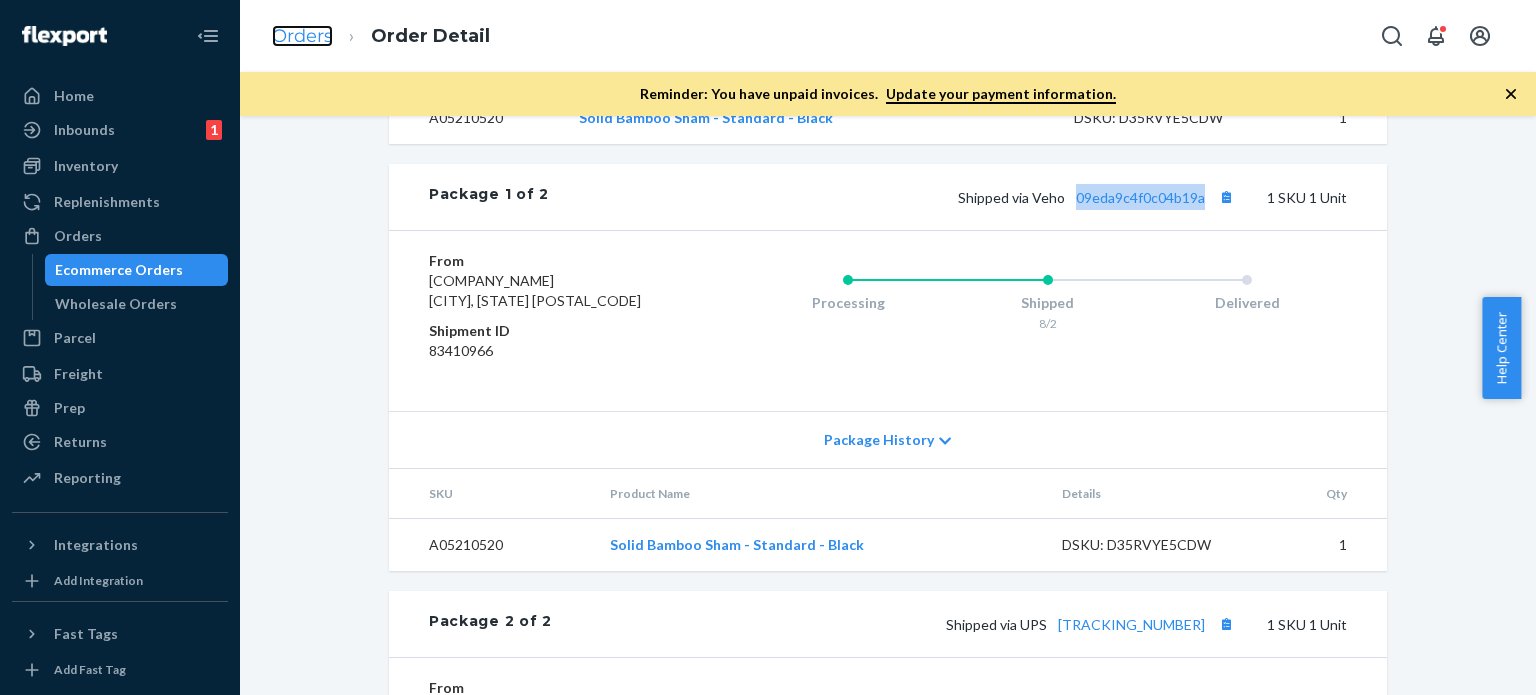click on "Orders" at bounding box center [302, 36] 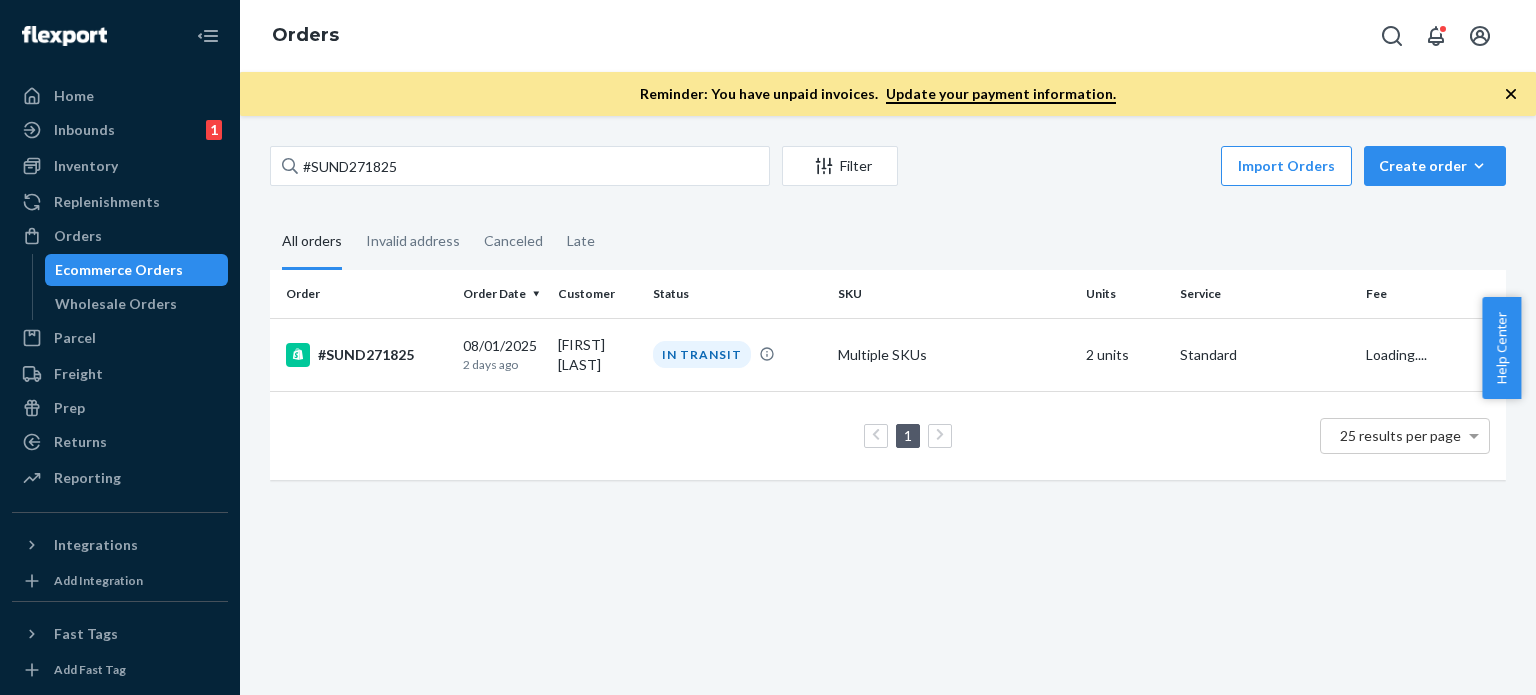 scroll, scrollTop: 0, scrollLeft: 0, axis: both 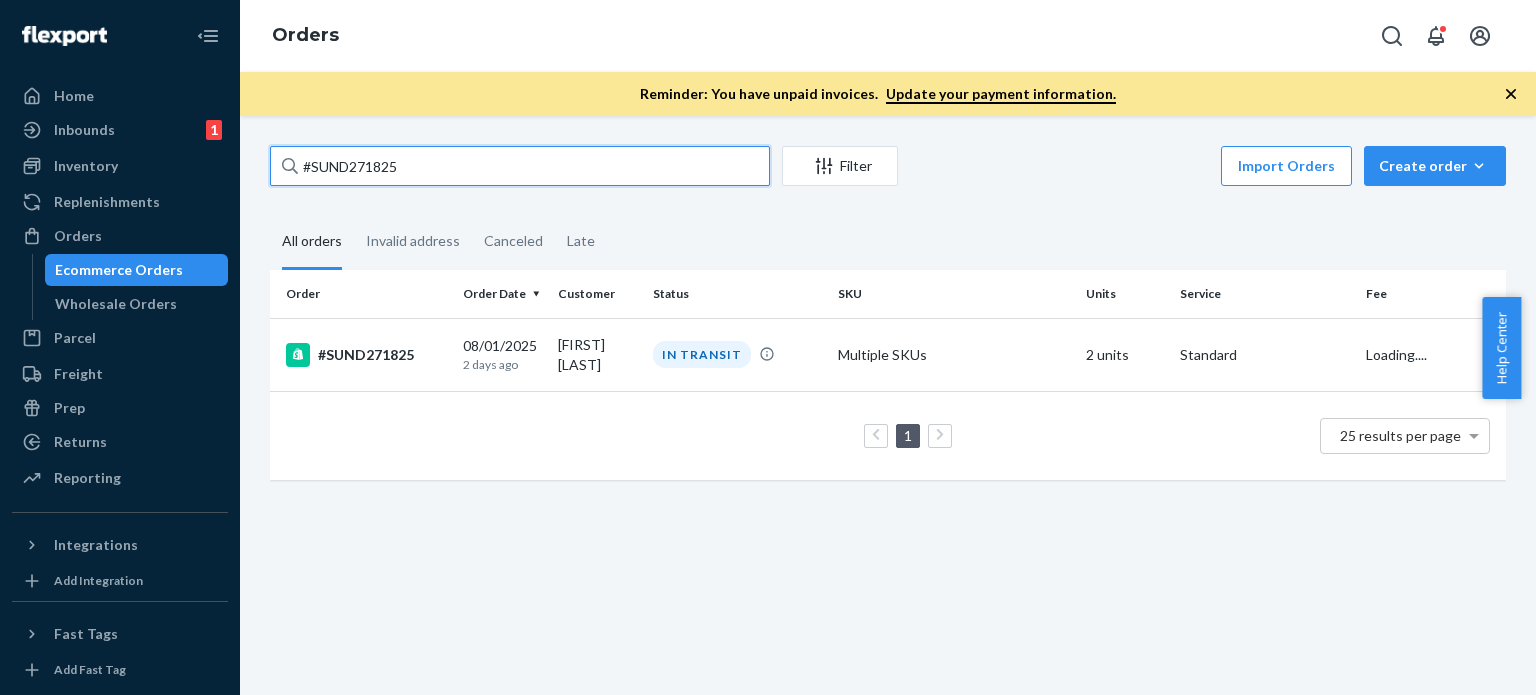 drag, startPoint x: 288, startPoint y: 164, endPoint x: 268, endPoint y: 164, distance: 20 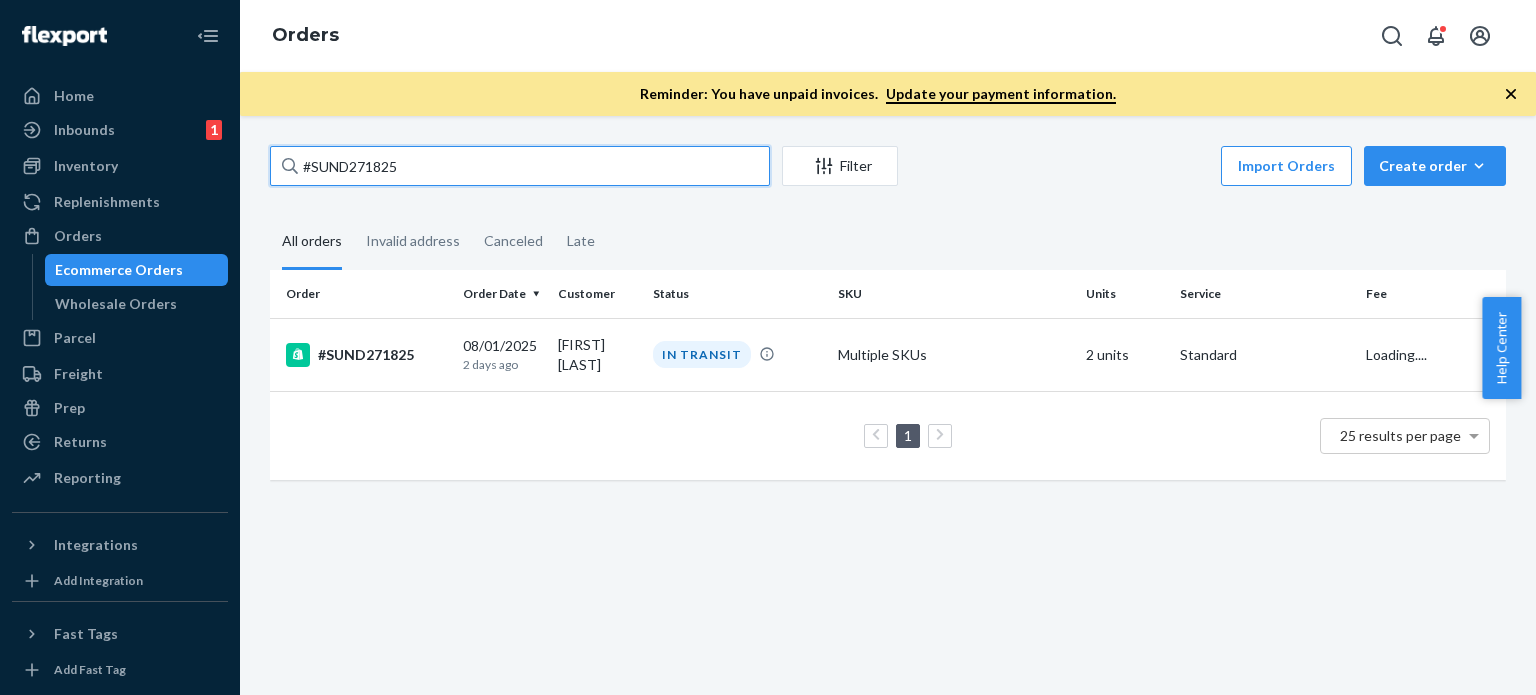 click on "#SUND271825 Filter Import Orders Create order Ecommerce order Removal order All orders Invalid address Canceled Late Order Order Date Customer Status SKU Units Service Fee #SUND271825 08/01/2025 2 days ago Erin Scott IN TRANSIT Multiple SKUs 2 units Standard Loading.... 1 25 results per page" at bounding box center [888, 323] 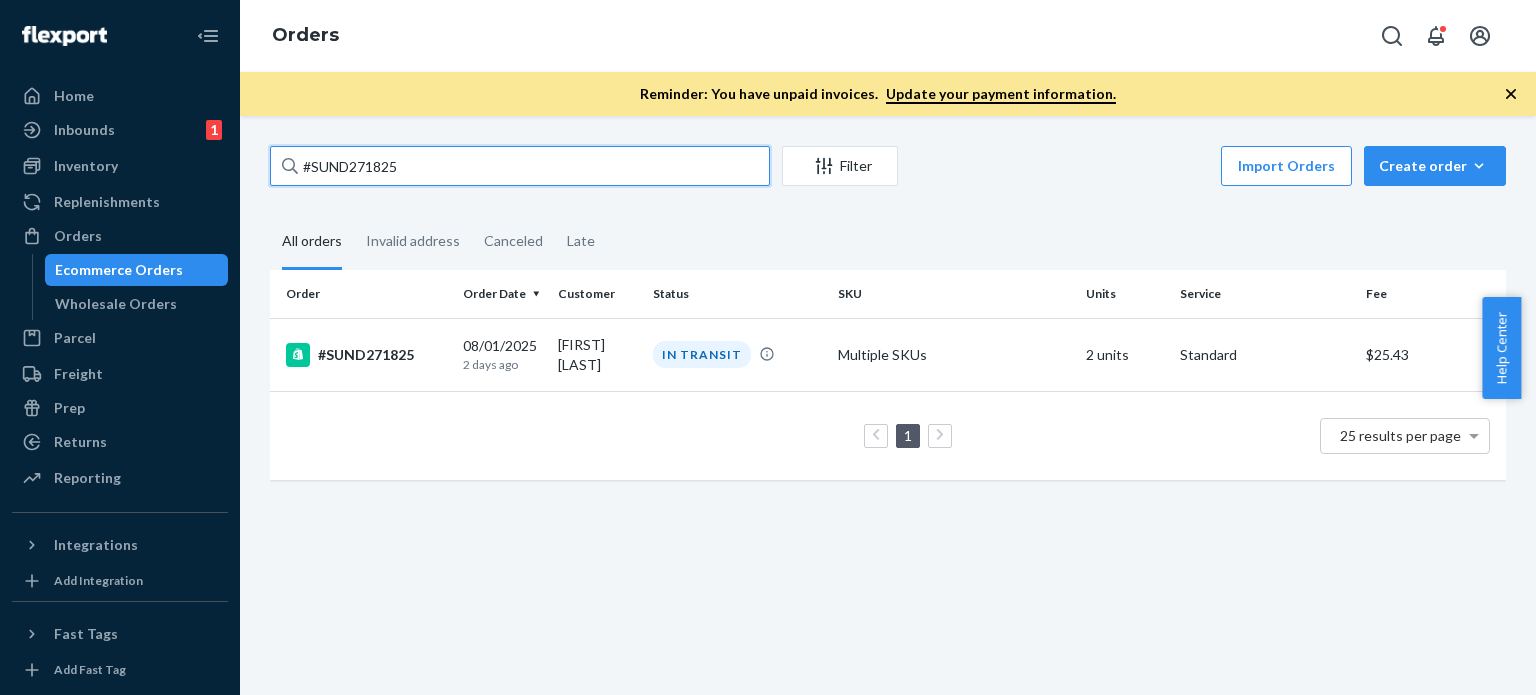 paste on "[FIRST] [LAST]" 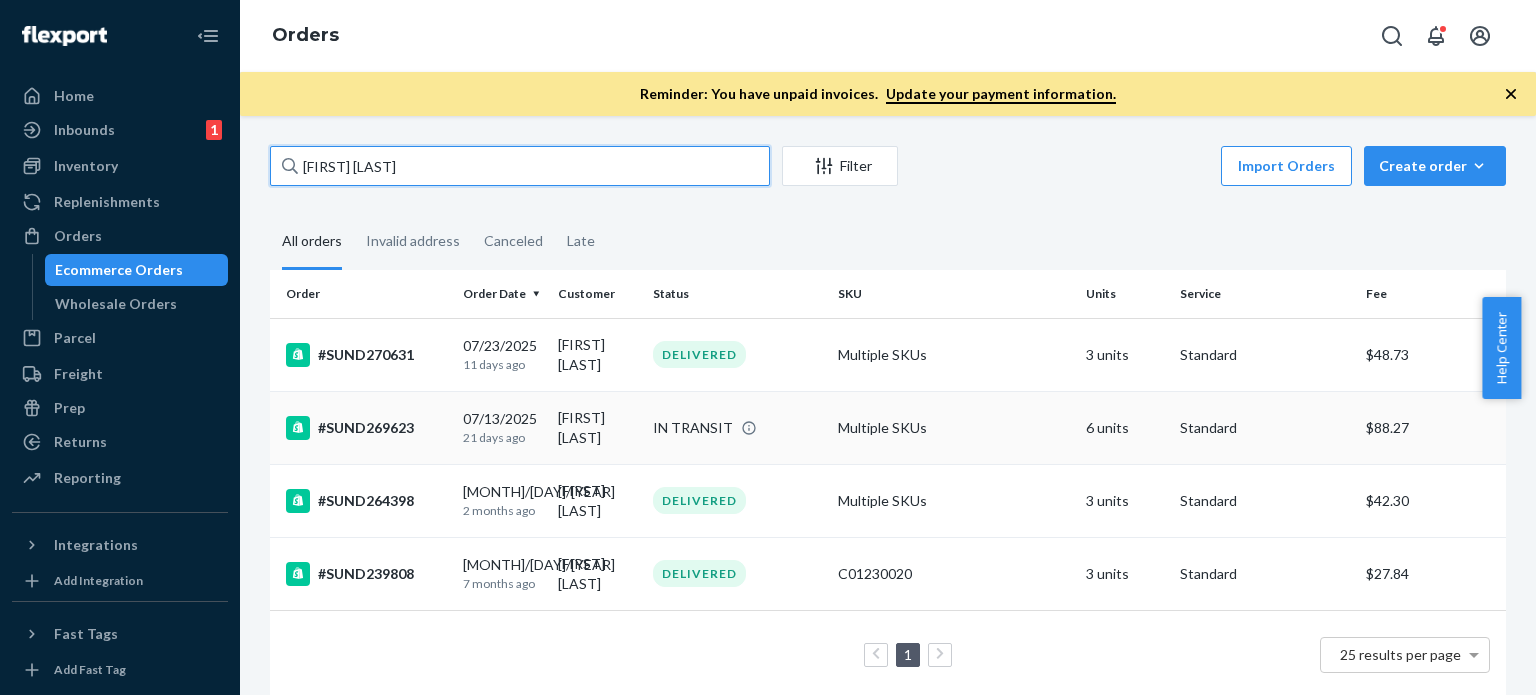 type on "[FIRST] [LAST]" 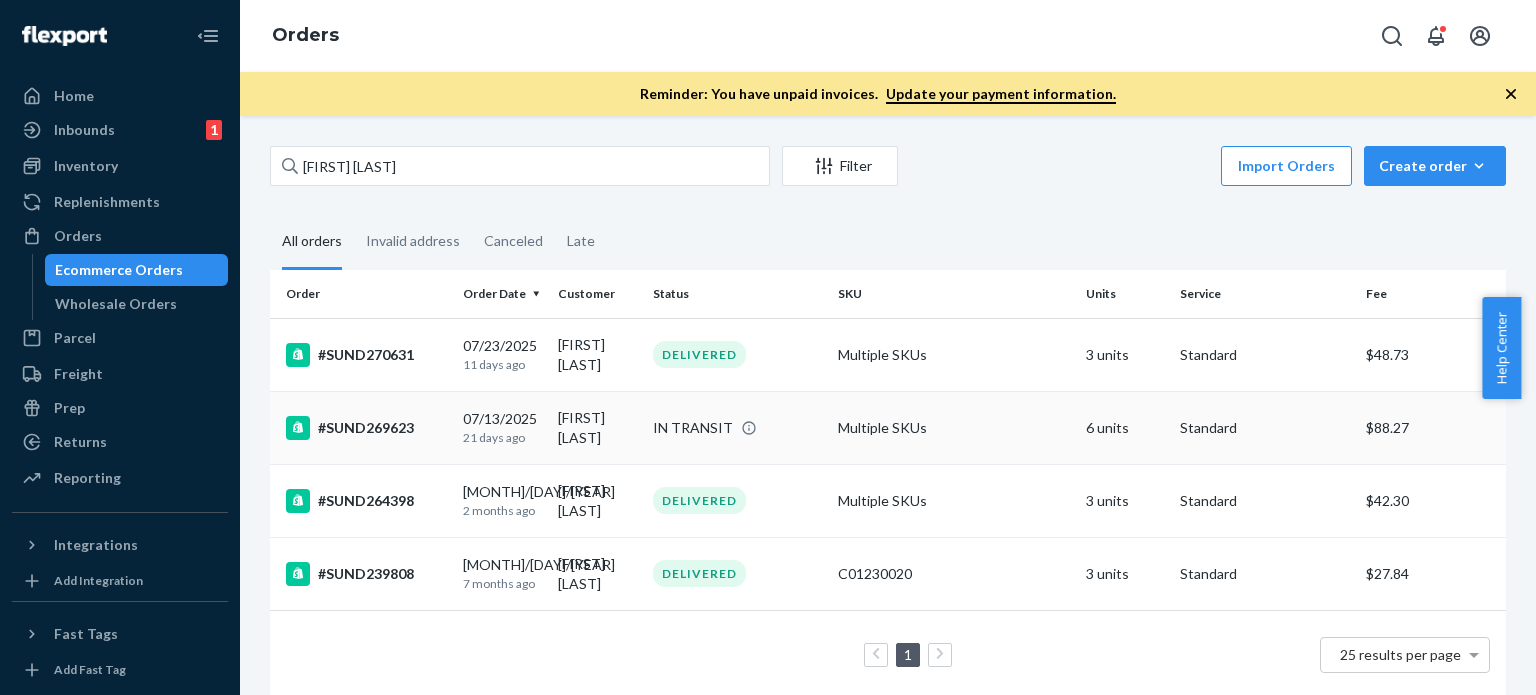 click on "[FIRST] [LAST]" at bounding box center (597, 427) 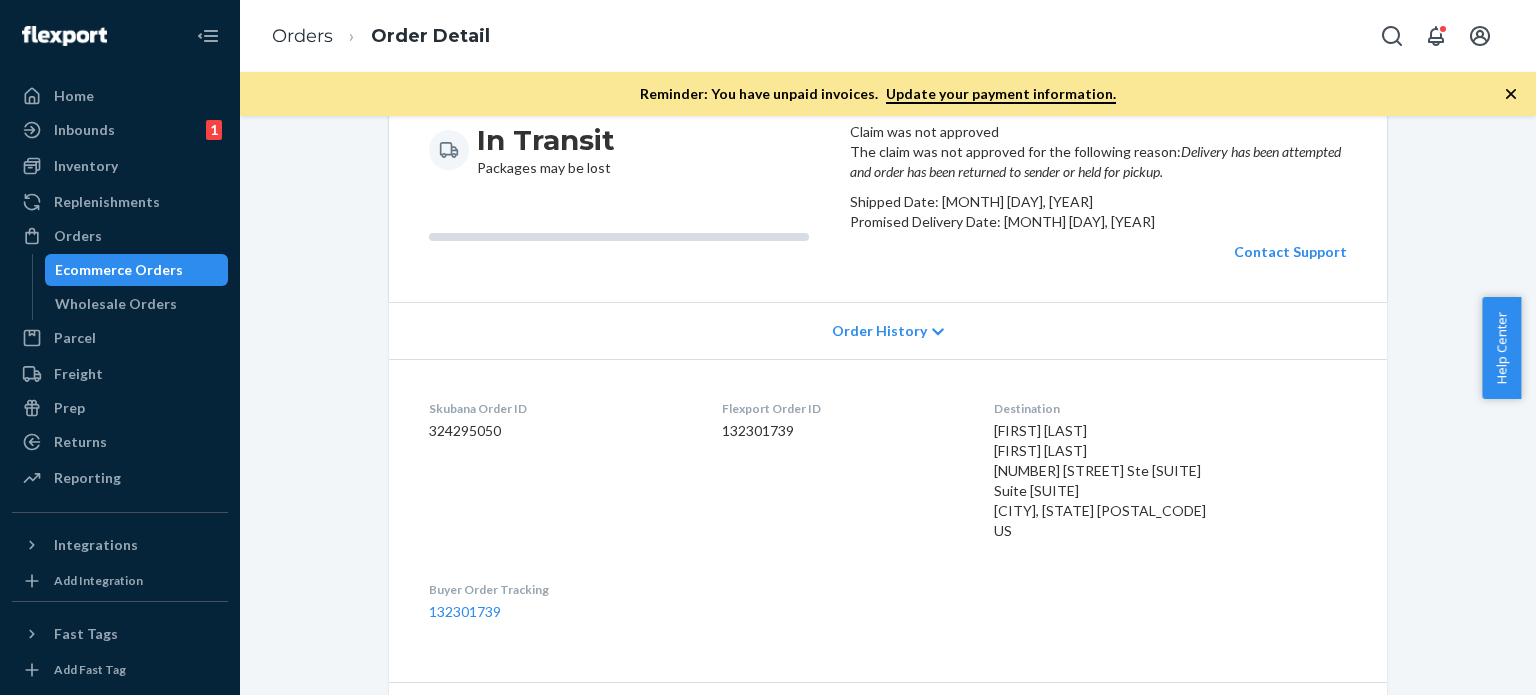 scroll, scrollTop: 30, scrollLeft: 0, axis: vertical 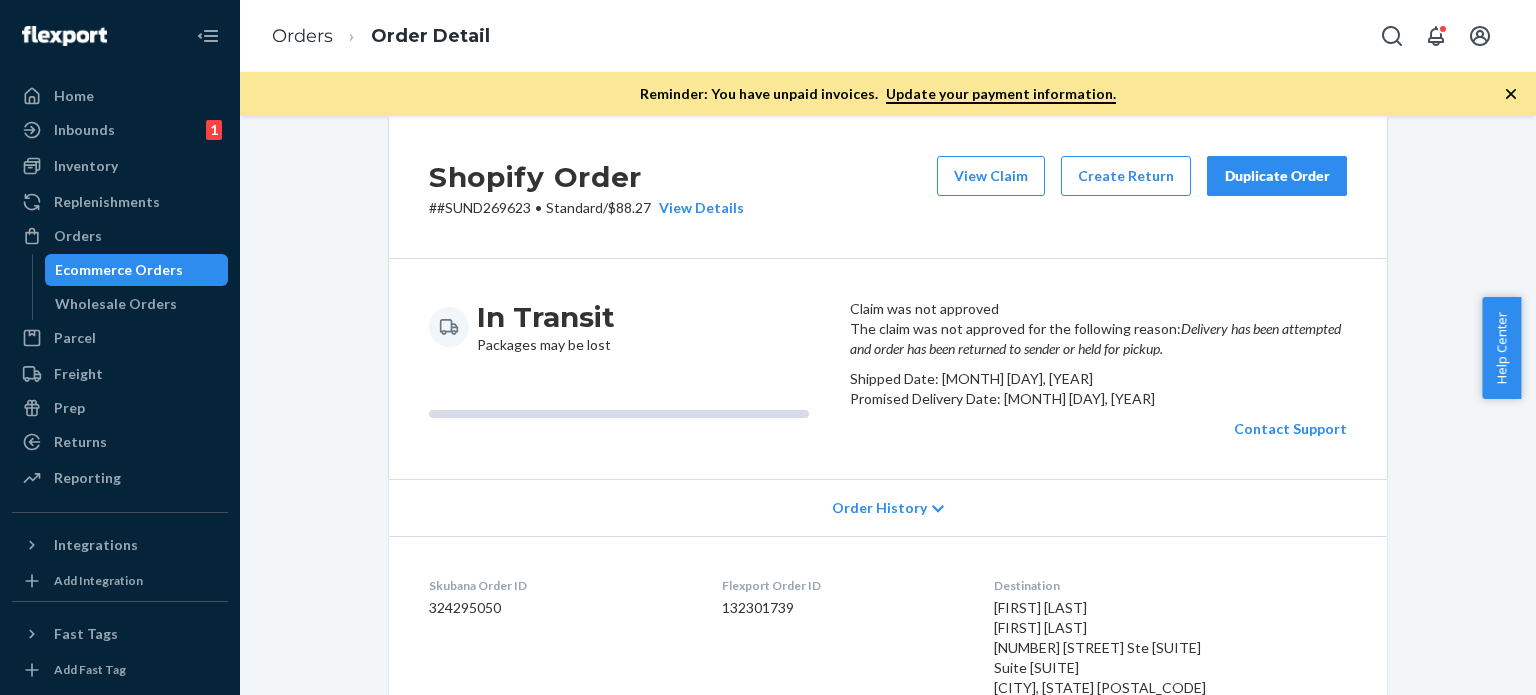 click on "Duplicate Order" at bounding box center [1277, 176] 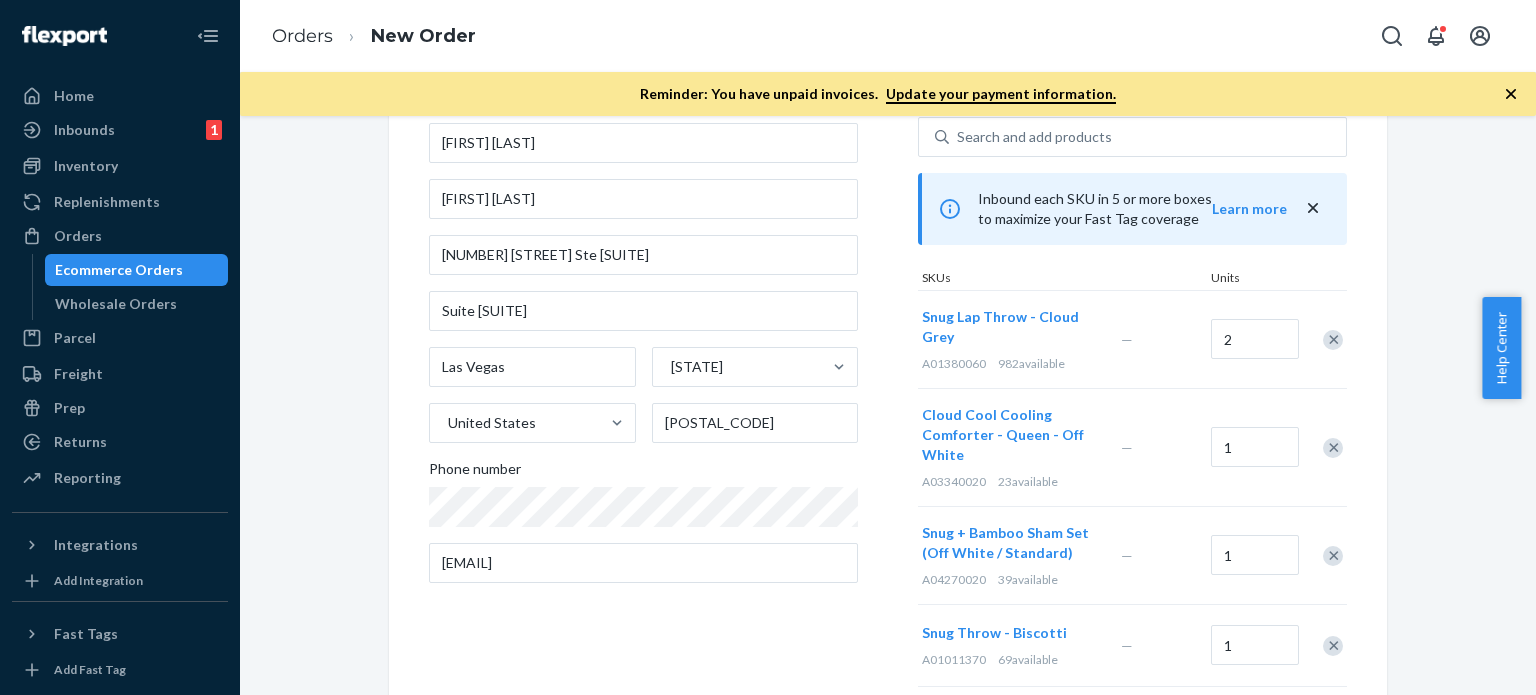 scroll, scrollTop: 100, scrollLeft: 0, axis: vertical 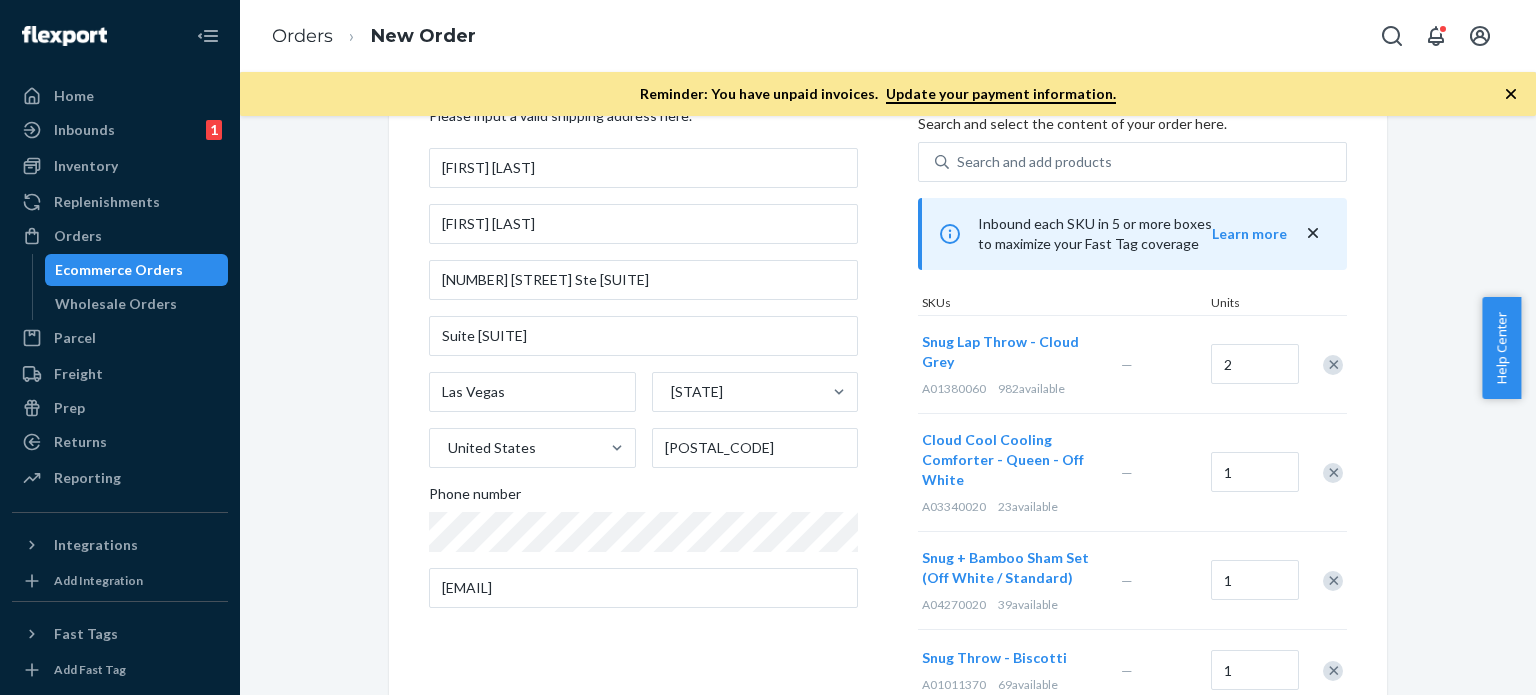 click at bounding box center (1333, 473) 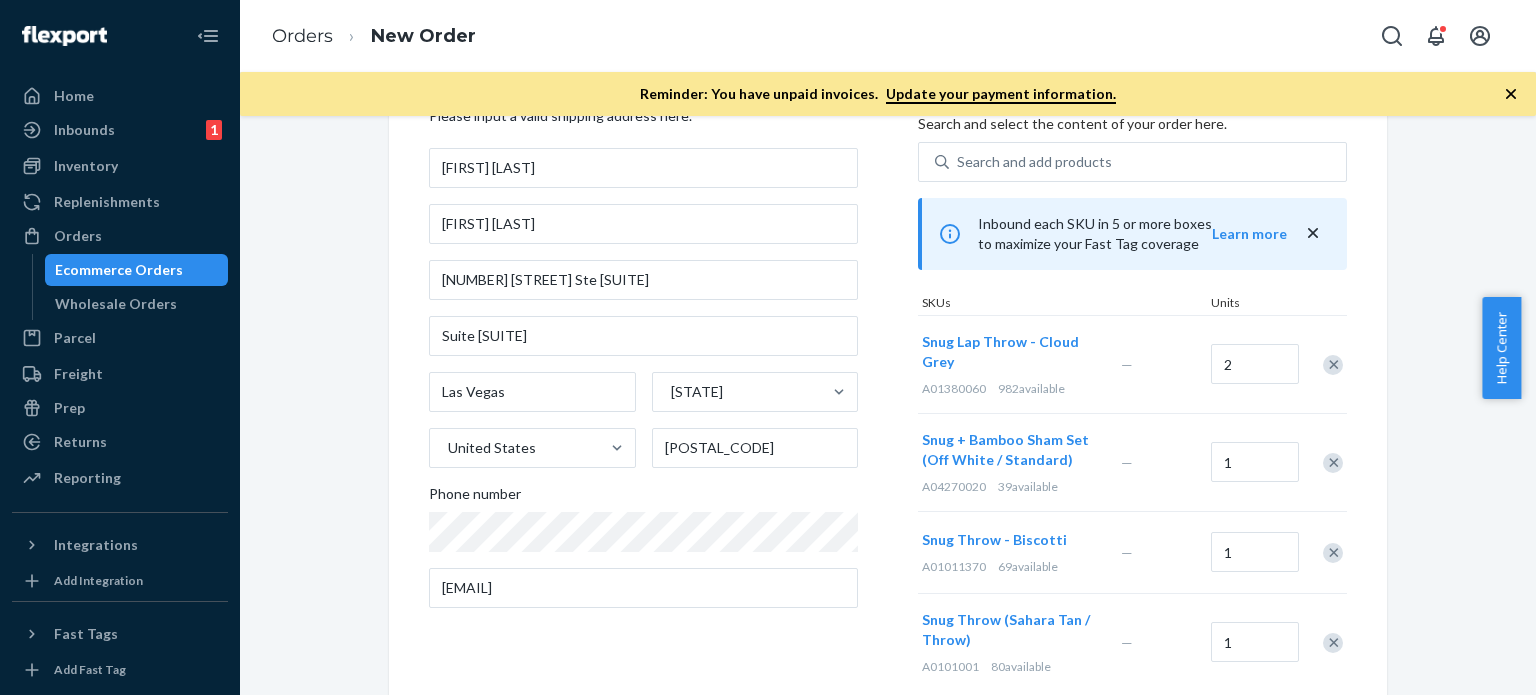 click at bounding box center [1333, 463] 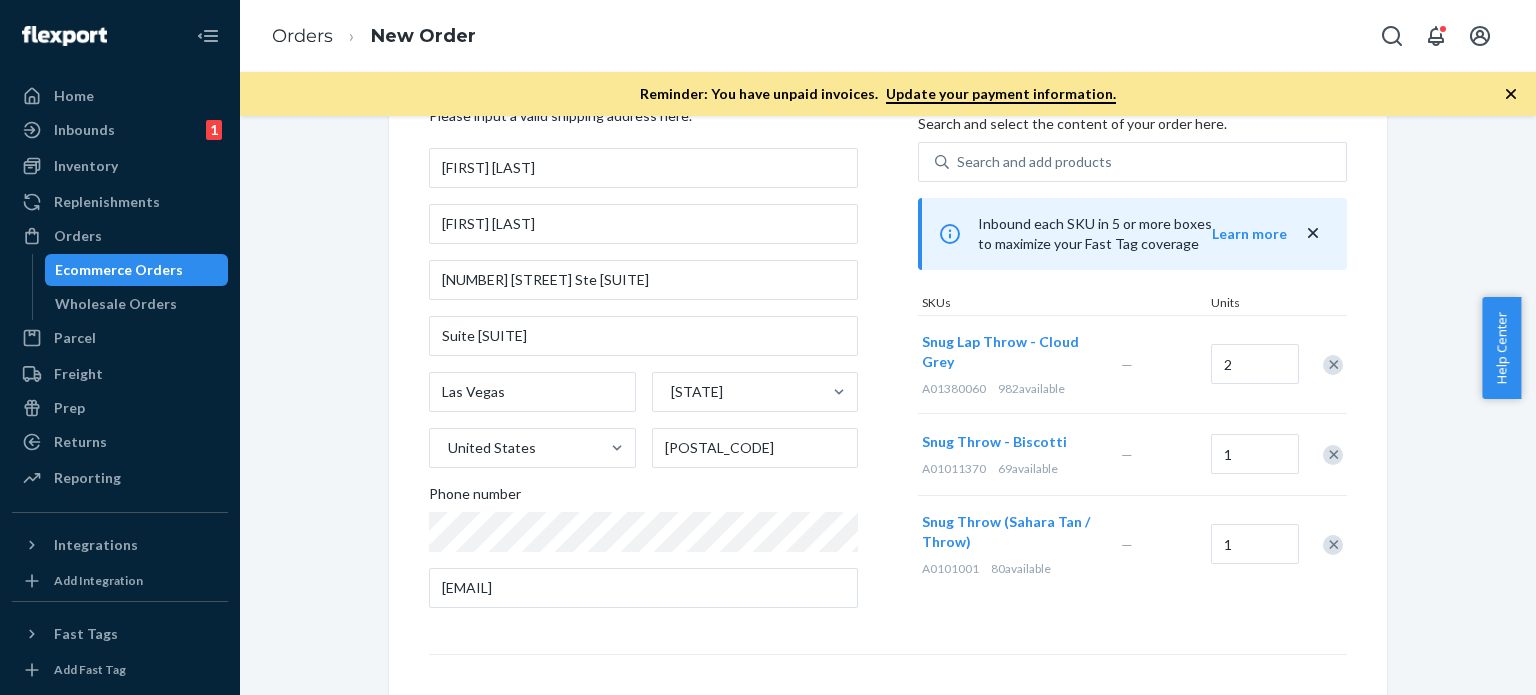 click at bounding box center [1322, 454] 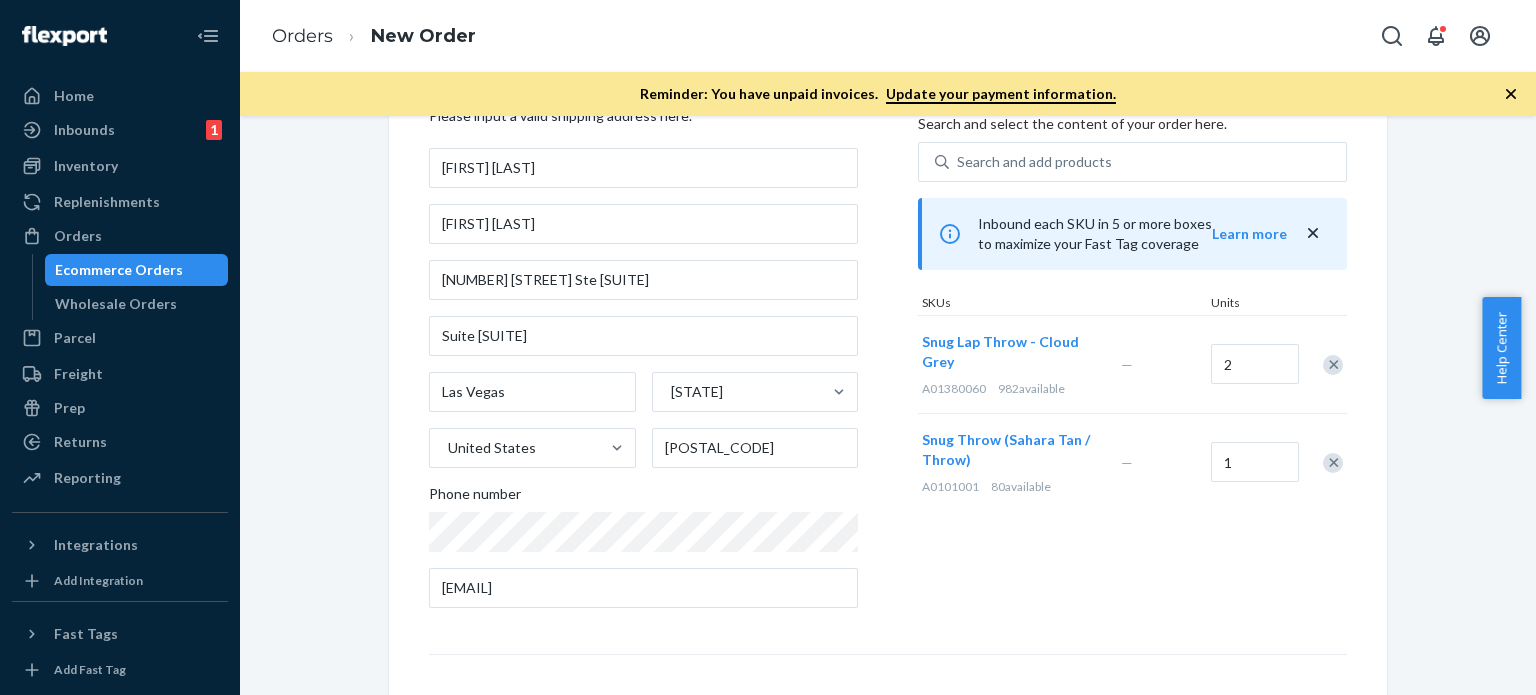 click at bounding box center (1333, 463) 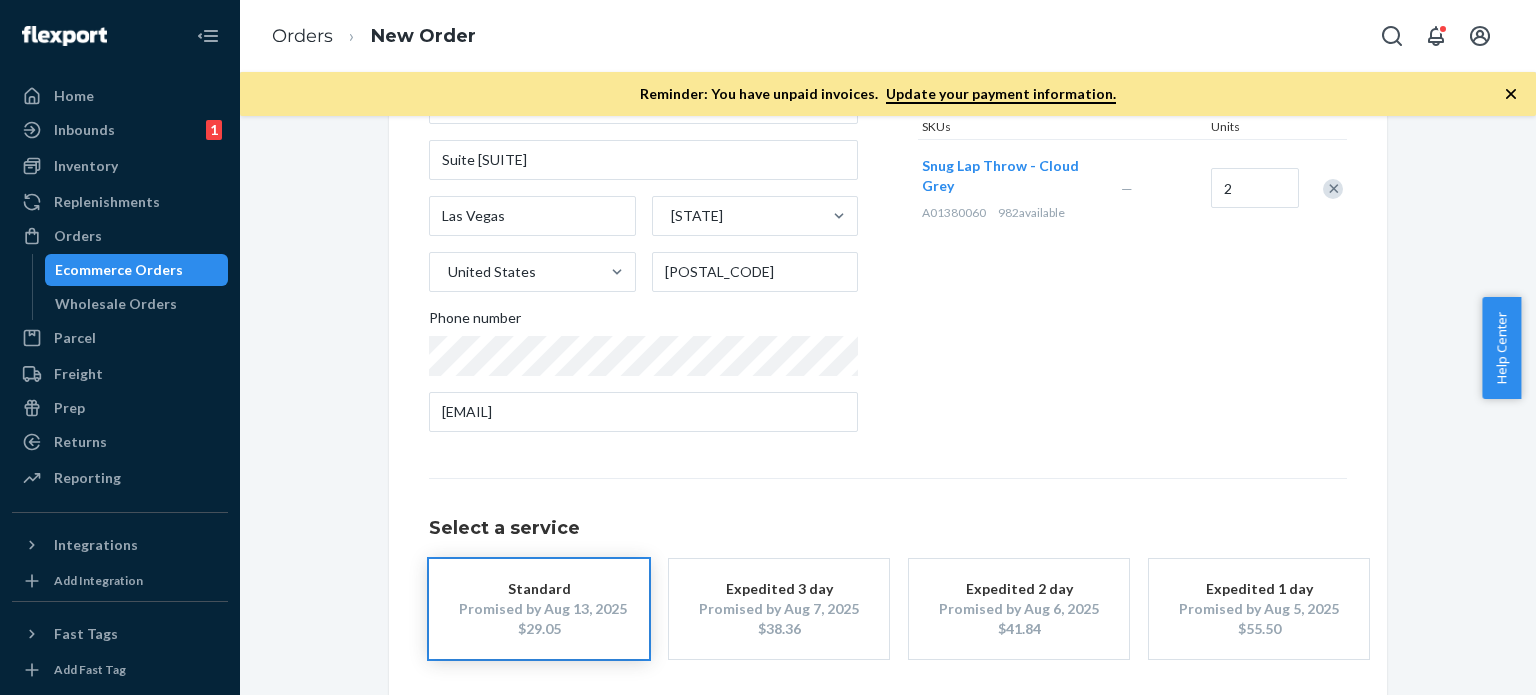 scroll, scrollTop: 359, scrollLeft: 0, axis: vertical 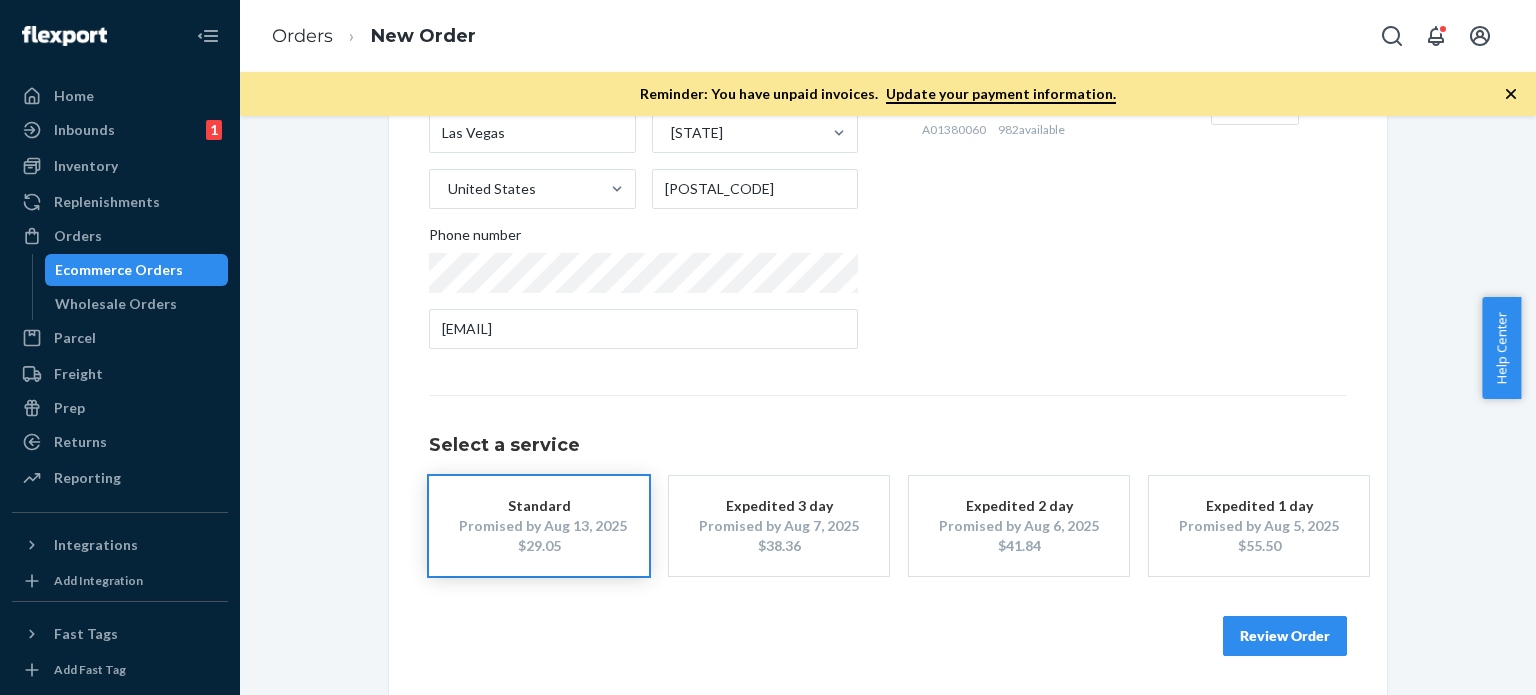 click on "Review Order" at bounding box center (1285, 636) 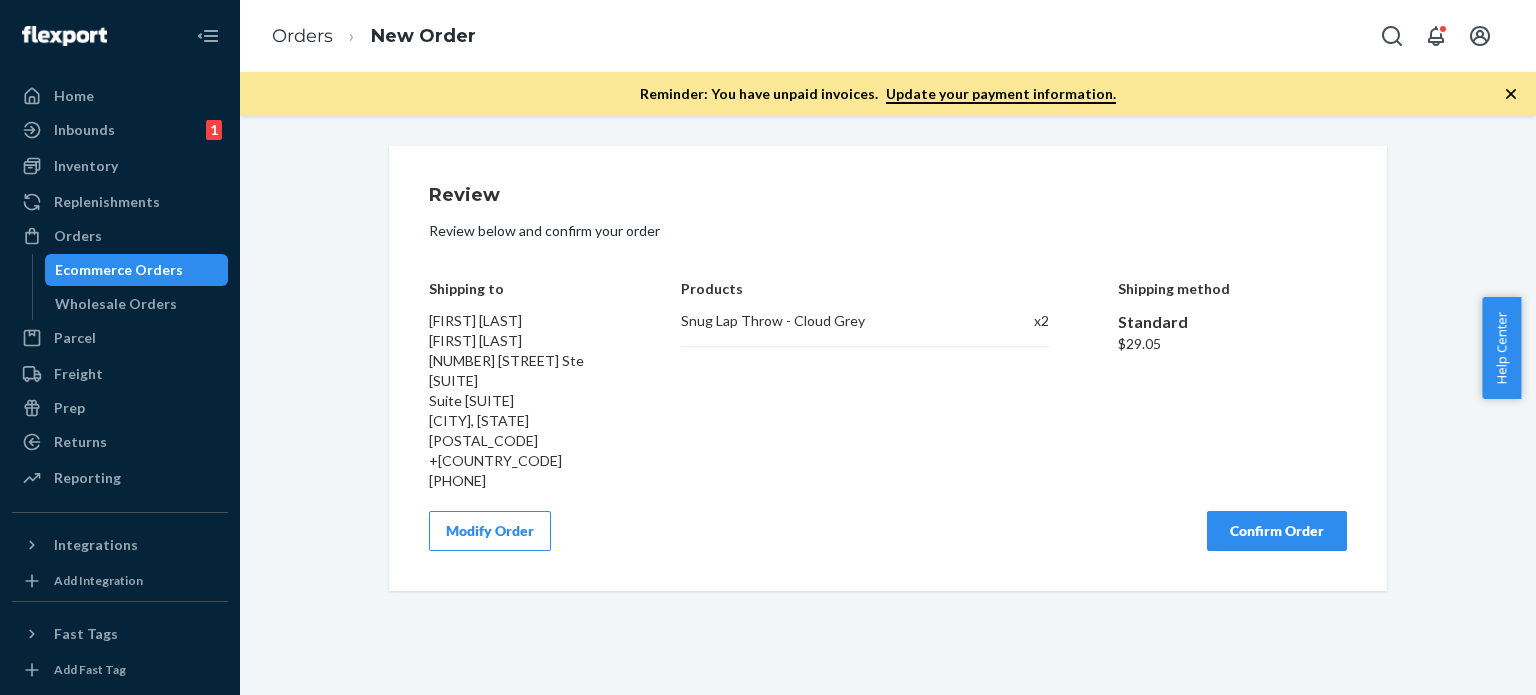 scroll, scrollTop: 0, scrollLeft: 0, axis: both 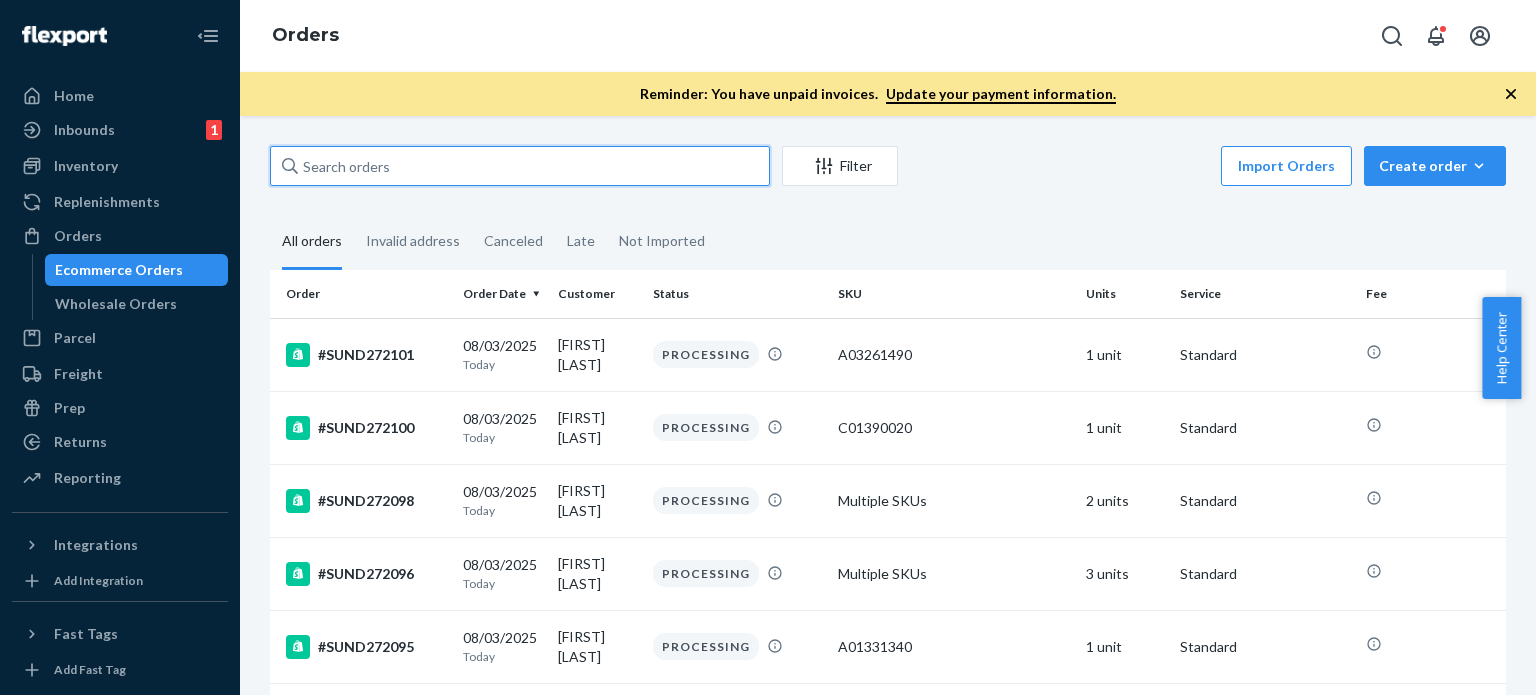 paste on "#SUND269623" 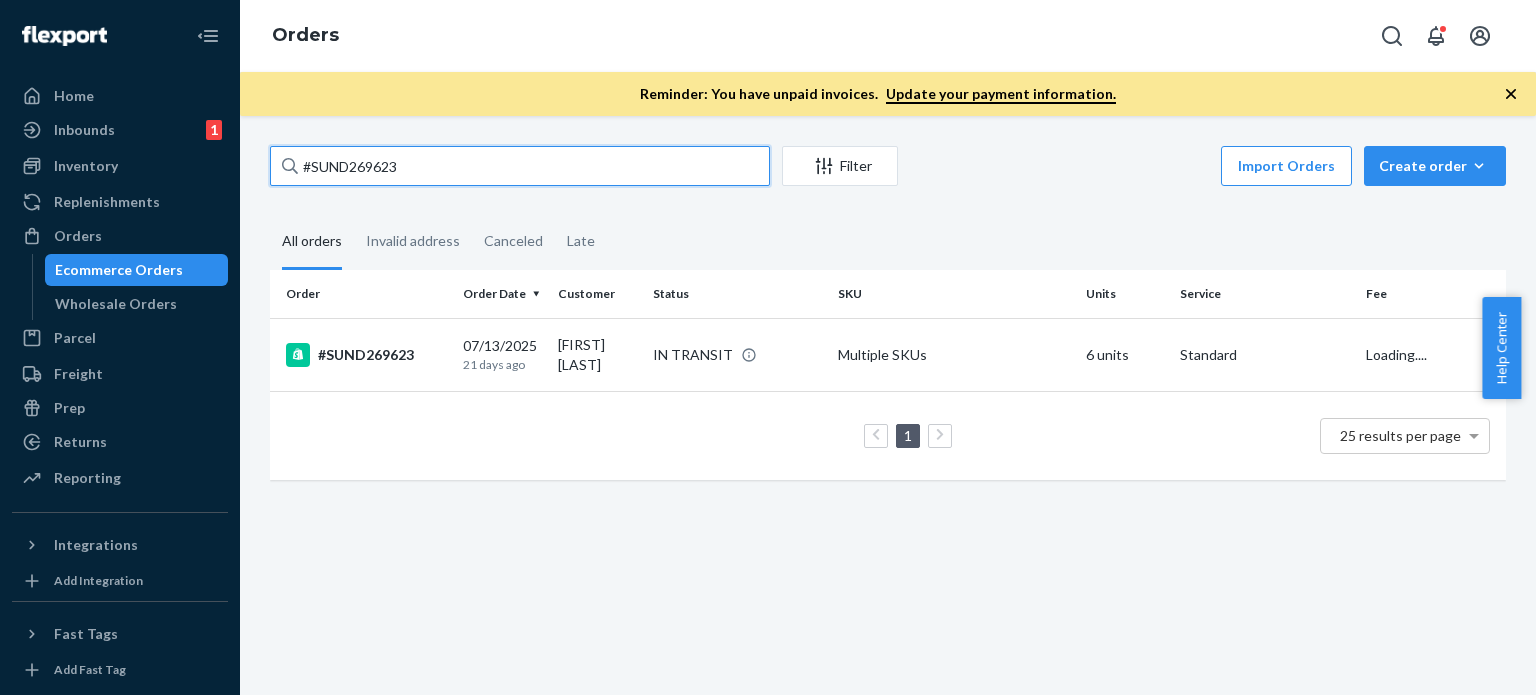 type on "#SUND269623" 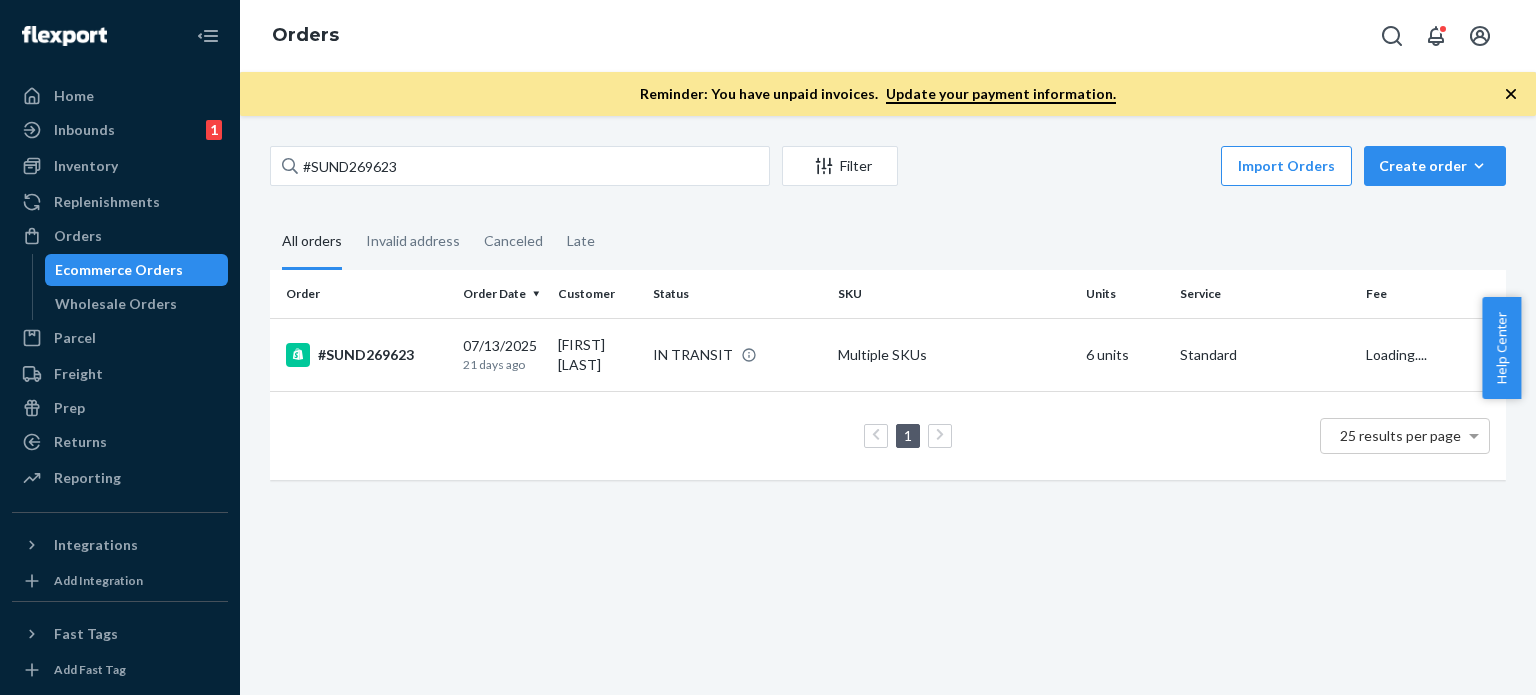 click on "[FIRST] [LAST]" at bounding box center [597, 354] 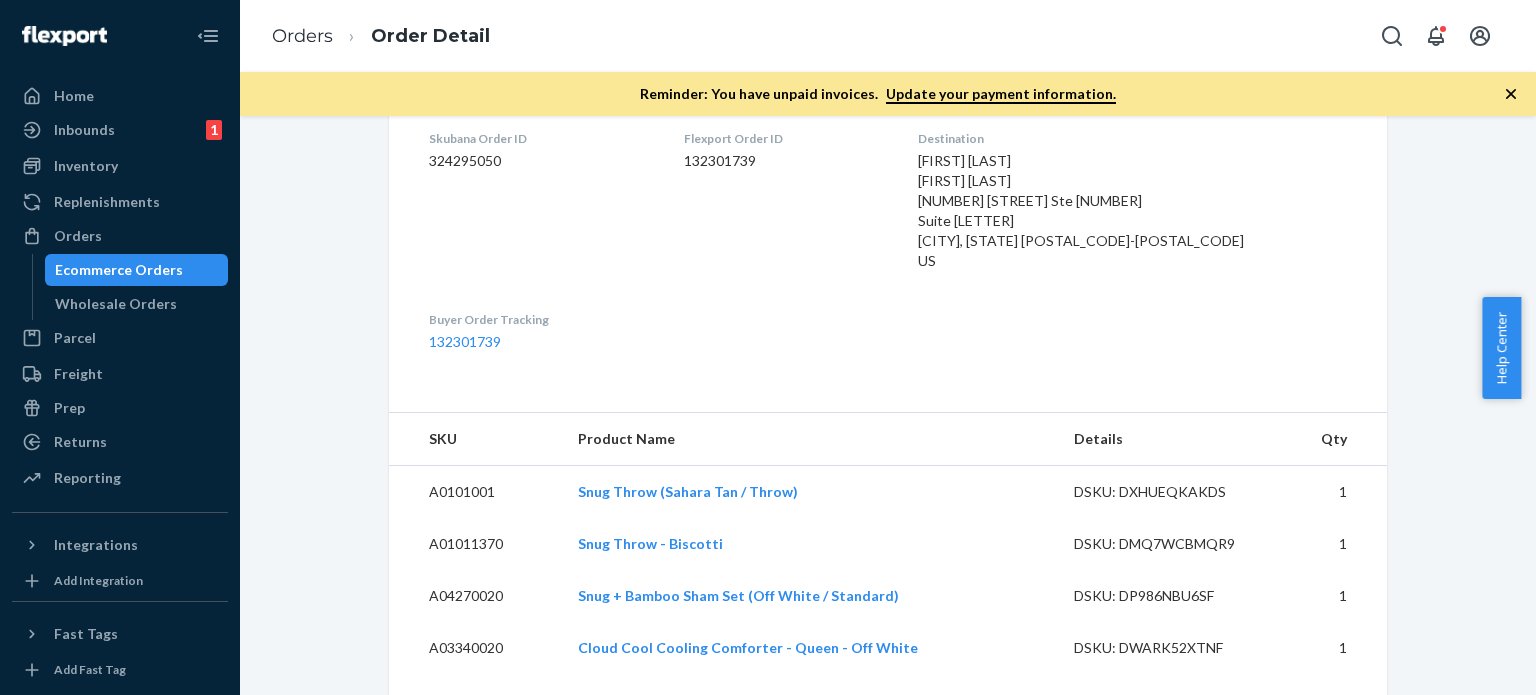 scroll, scrollTop: 430, scrollLeft: 0, axis: vertical 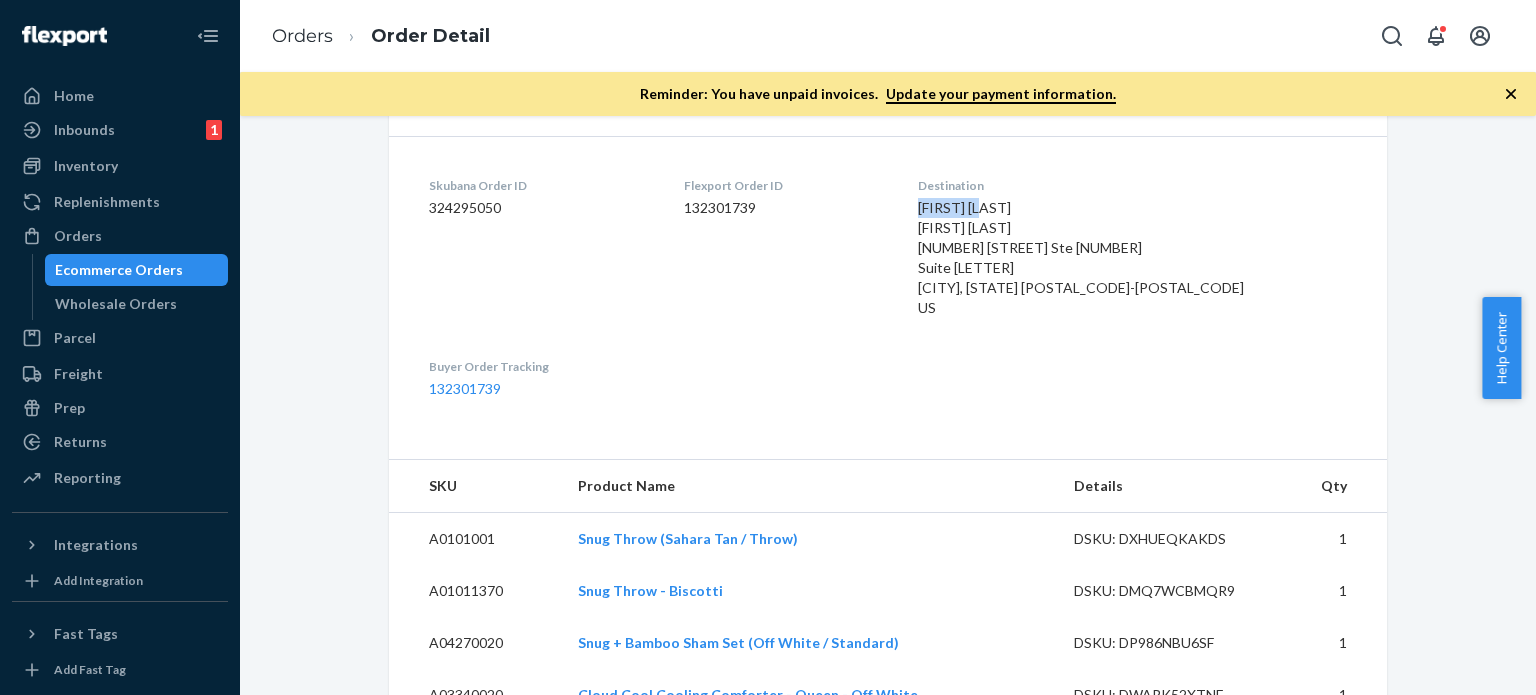 drag, startPoint x: 1096, startPoint y: 323, endPoint x: 1009, endPoint y: 321, distance: 87.02299 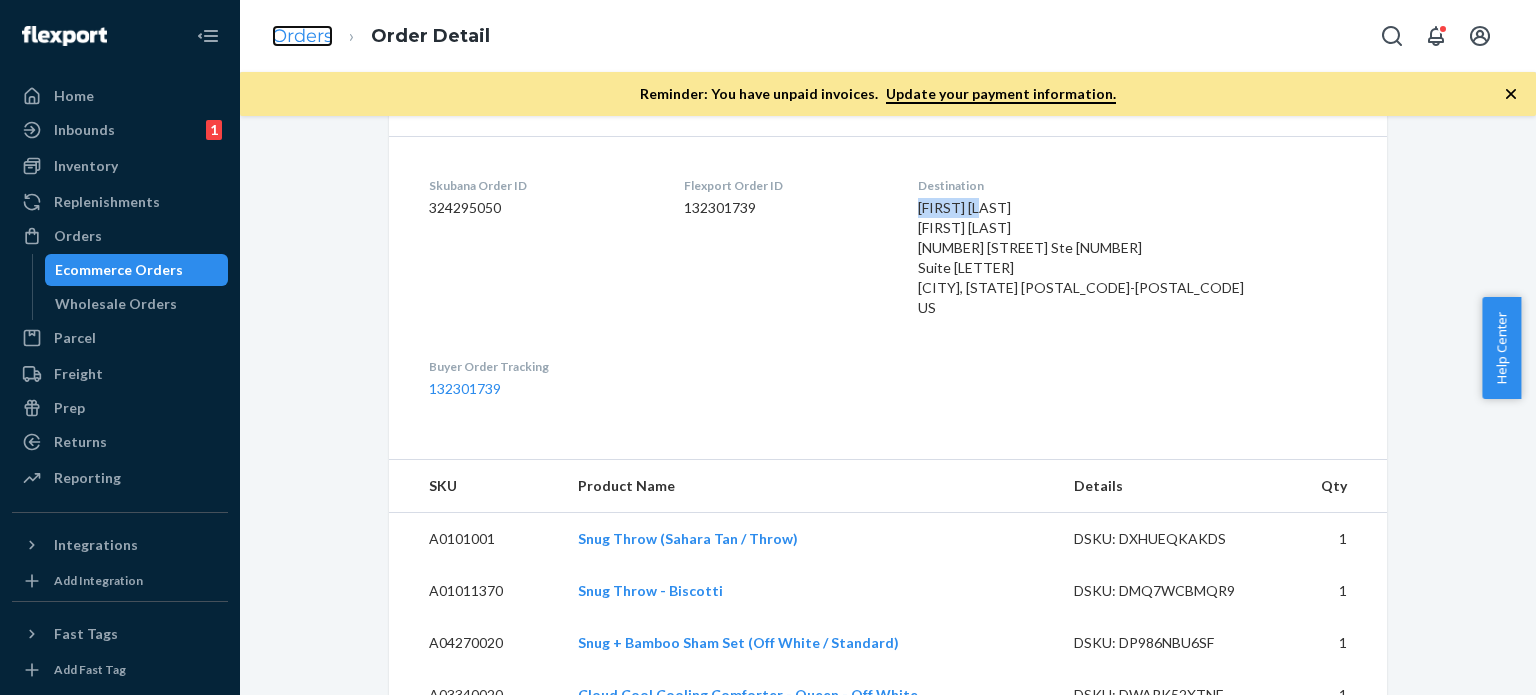 click on "Orders" at bounding box center (302, 36) 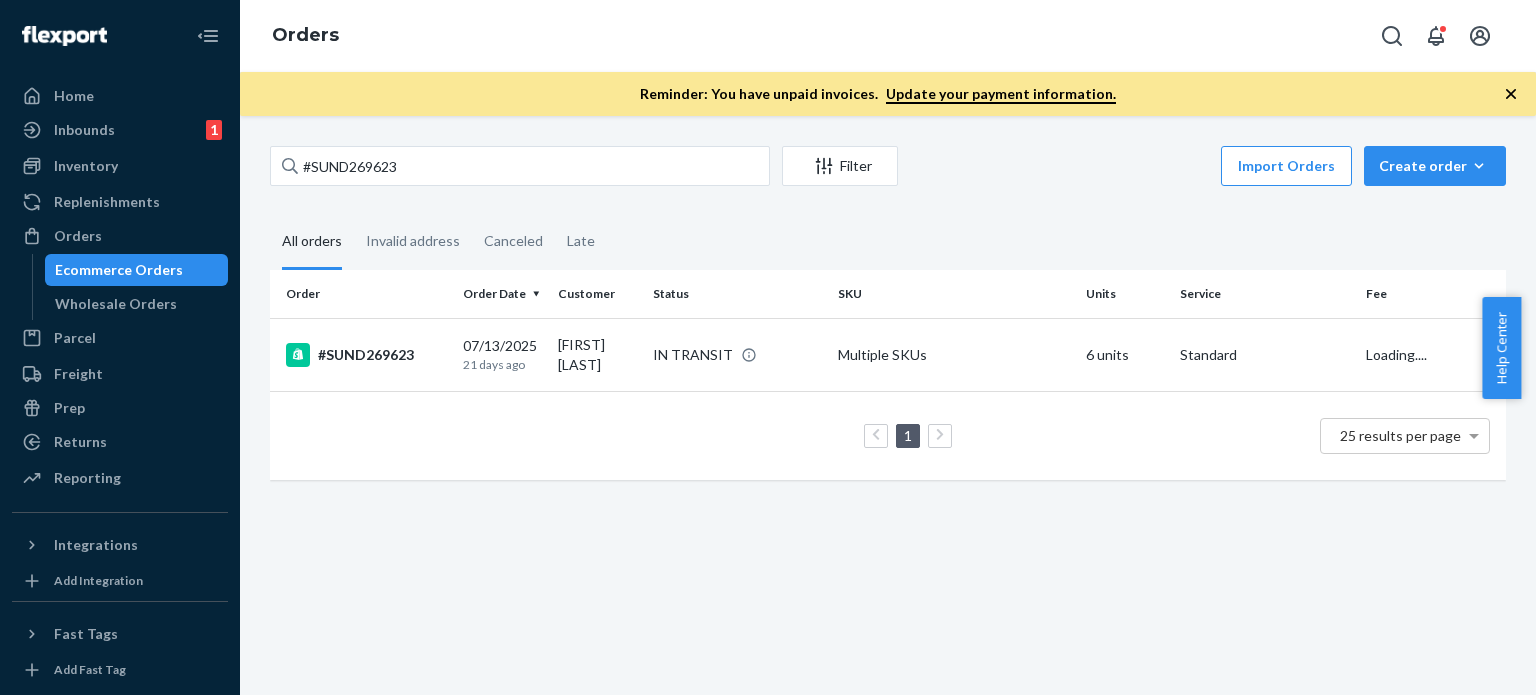 scroll, scrollTop: 0, scrollLeft: 0, axis: both 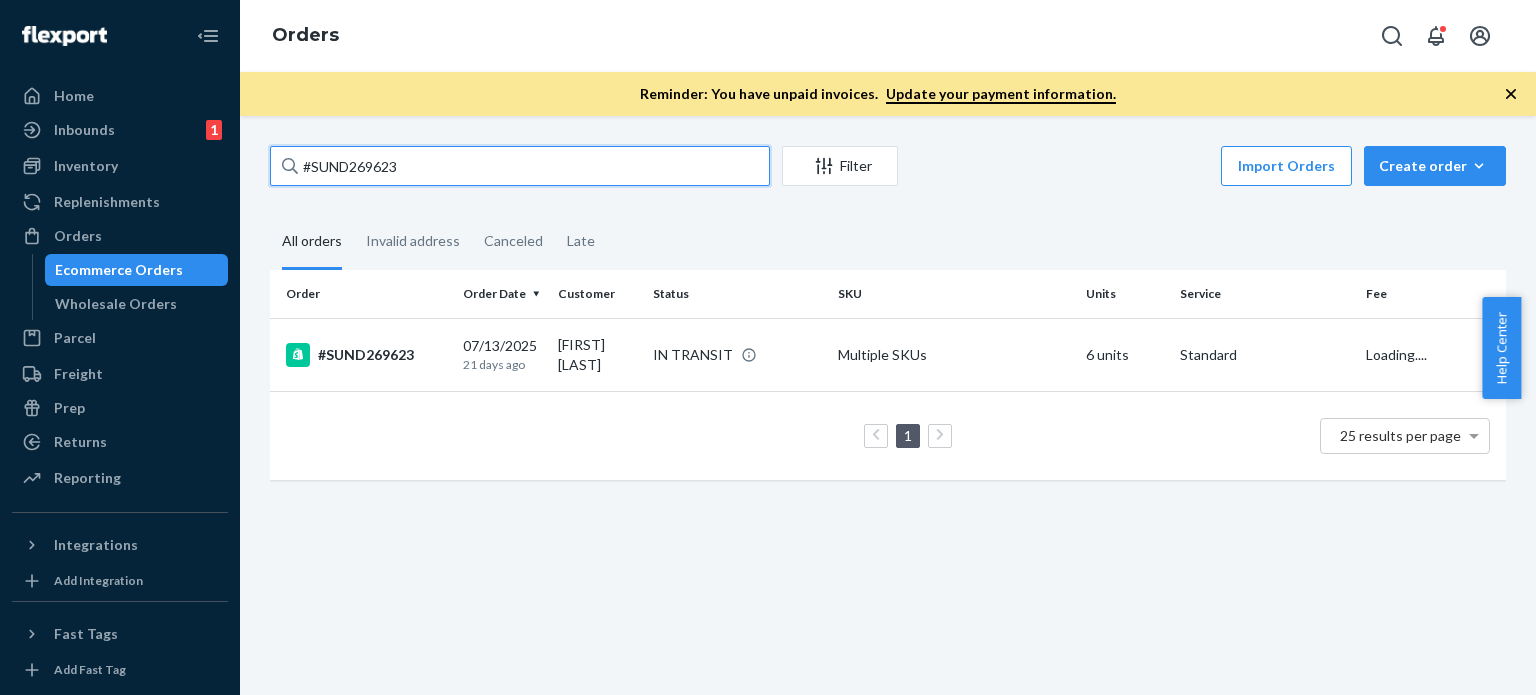 drag, startPoint x: 464, startPoint y: 182, endPoint x: 281, endPoint y: 175, distance: 183.13383 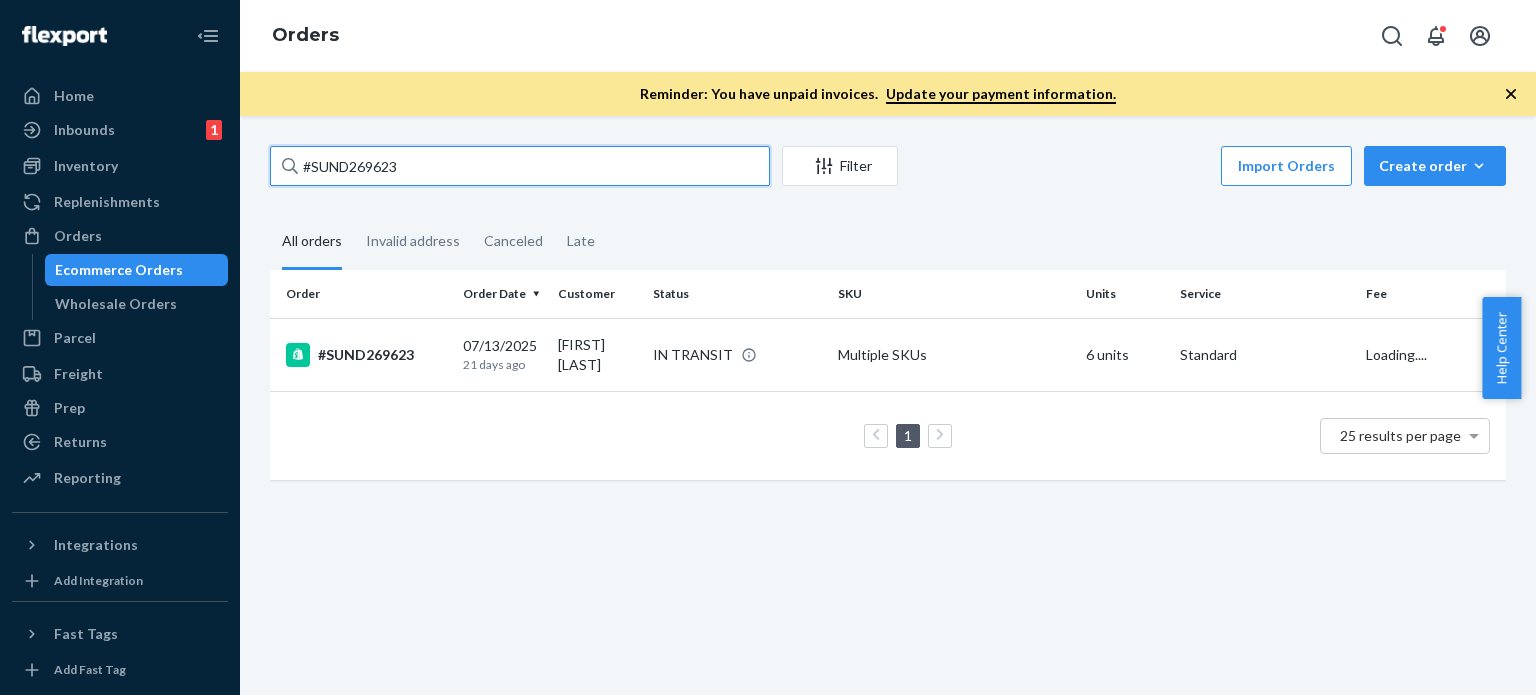 click on "#SUND269623" at bounding box center [520, 166] 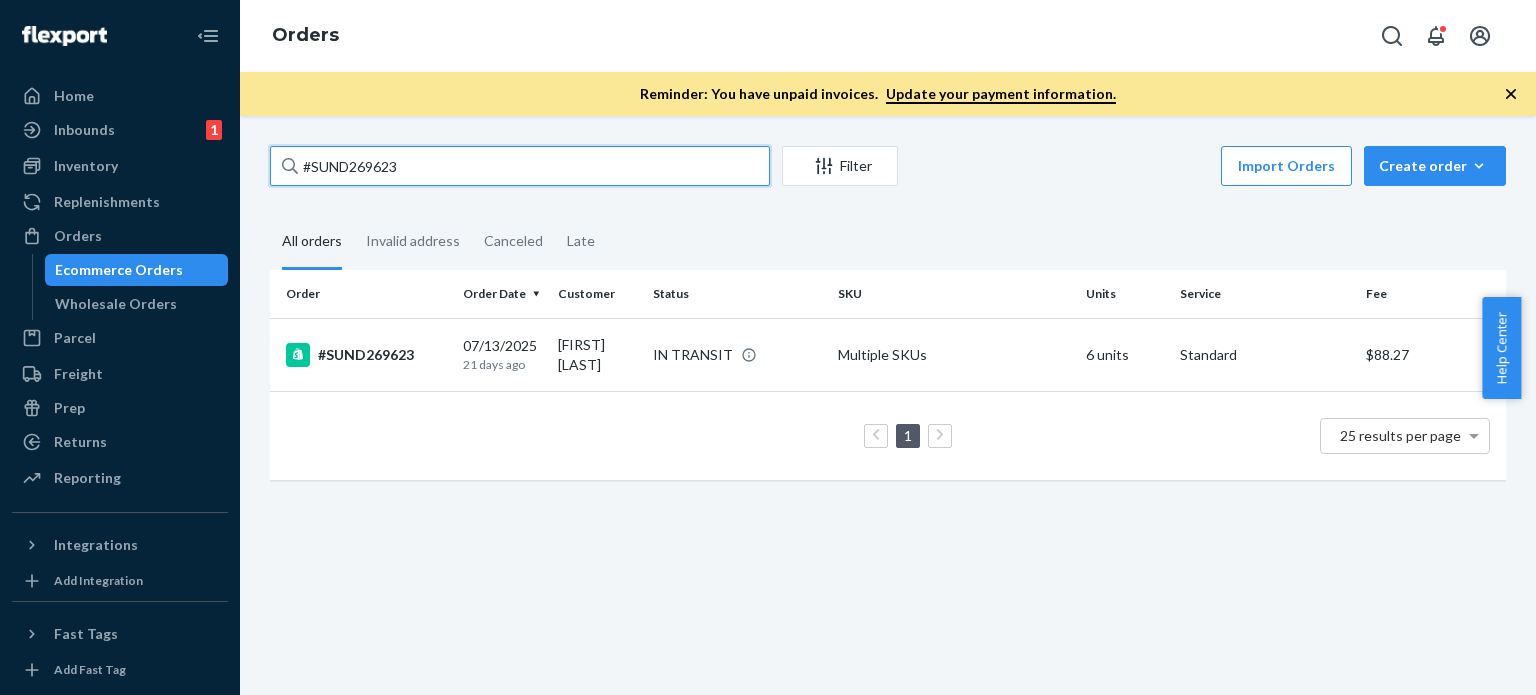 paste on "justinisma09@gmail.com" 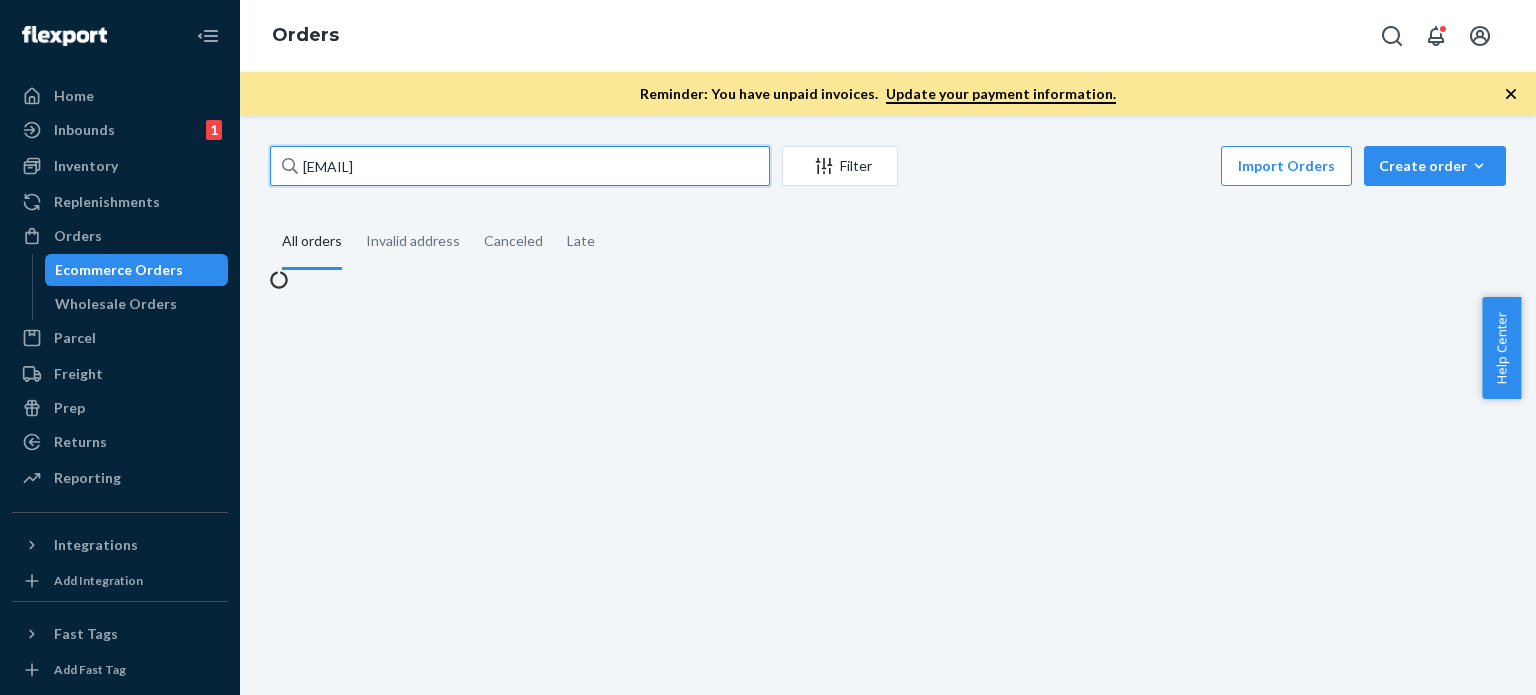 type on "justinisma09@gmail.com" 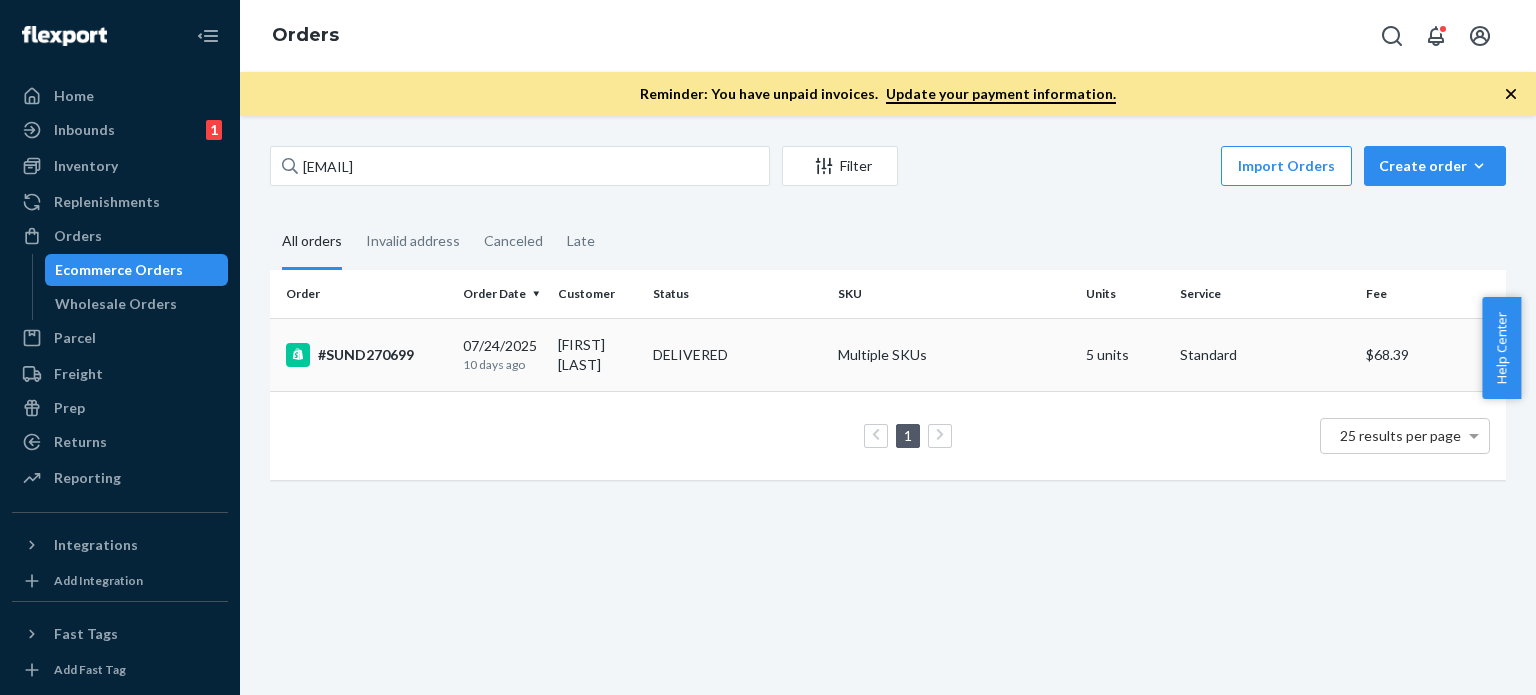 click on "07/24/2025 10 days ago" at bounding box center (502, 354) 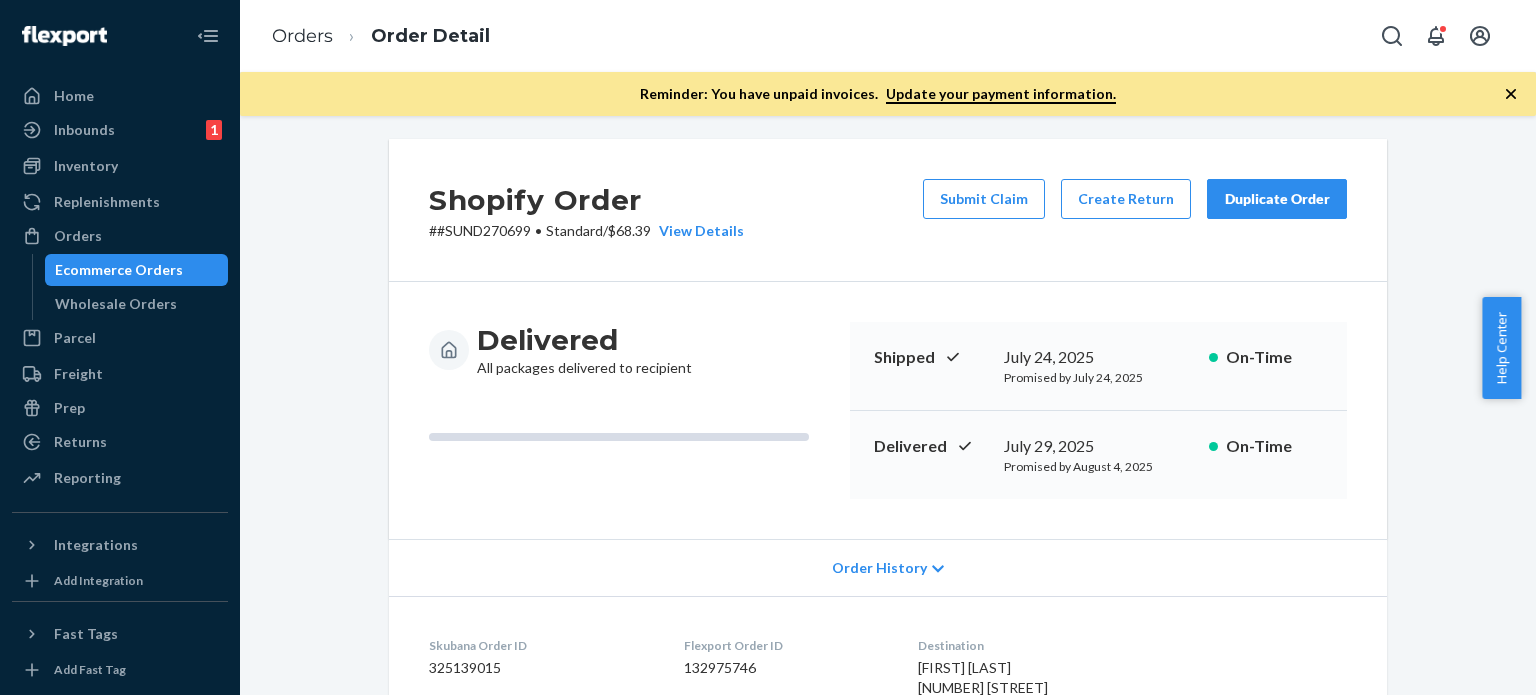 scroll, scrollTop: 0, scrollLeft: 0, axis: both 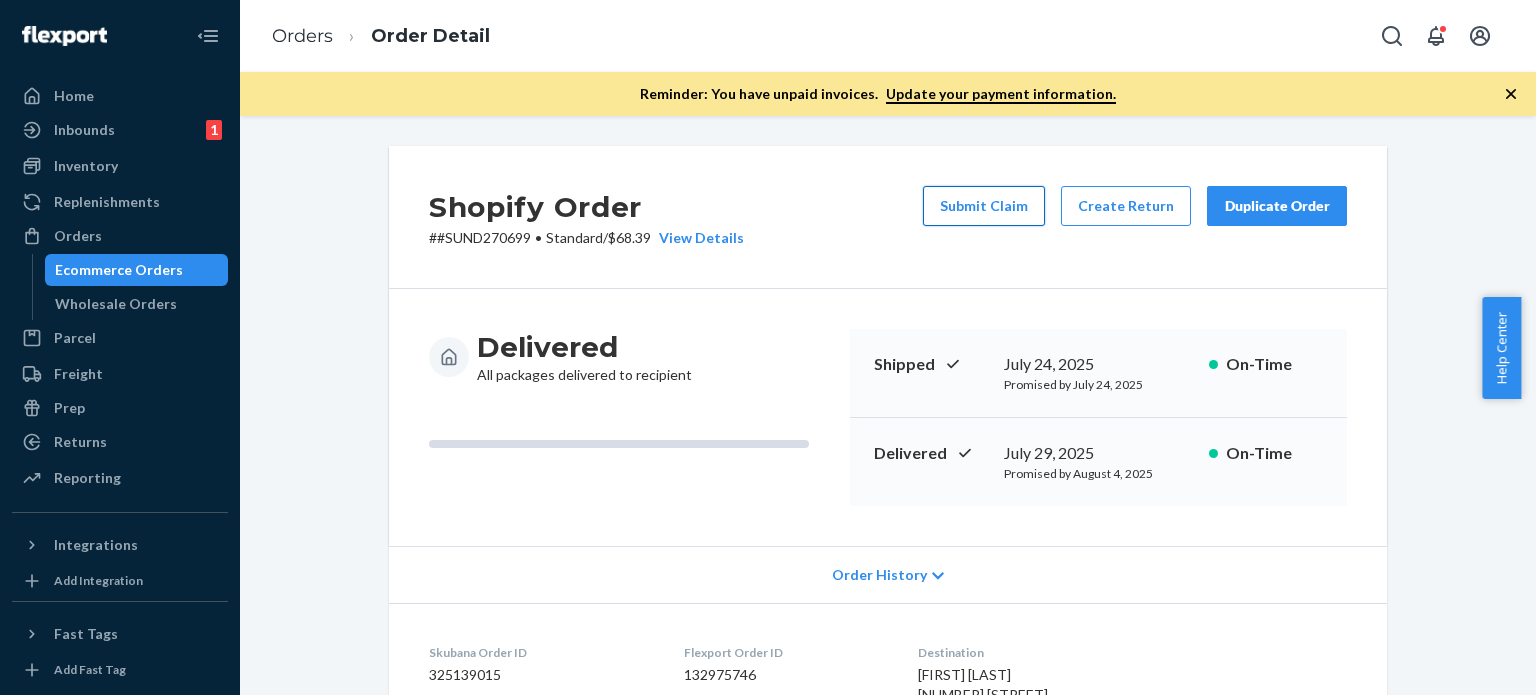click on "Submit Claim" at bounding box center (984, 206) 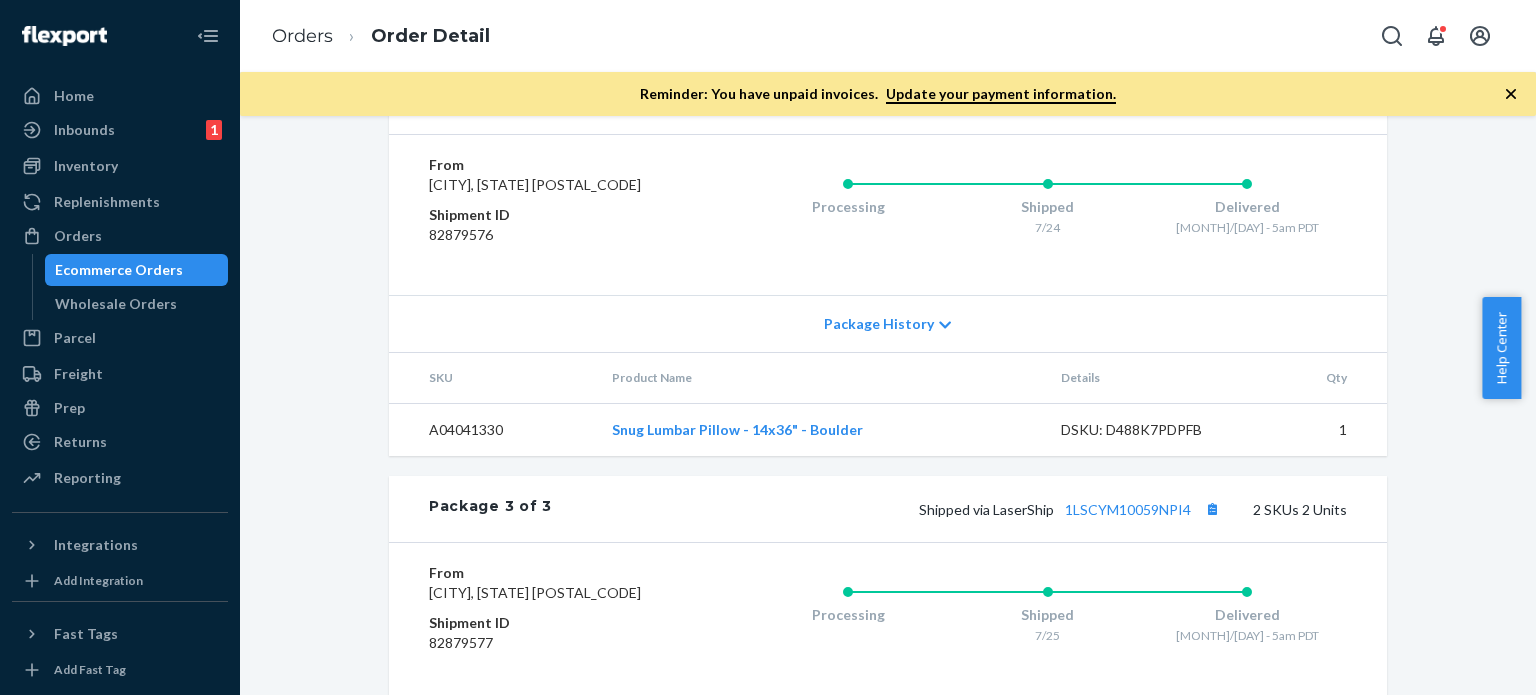 scroll, scrollTop: 1407, scrollLeft: 0, axis: vertical 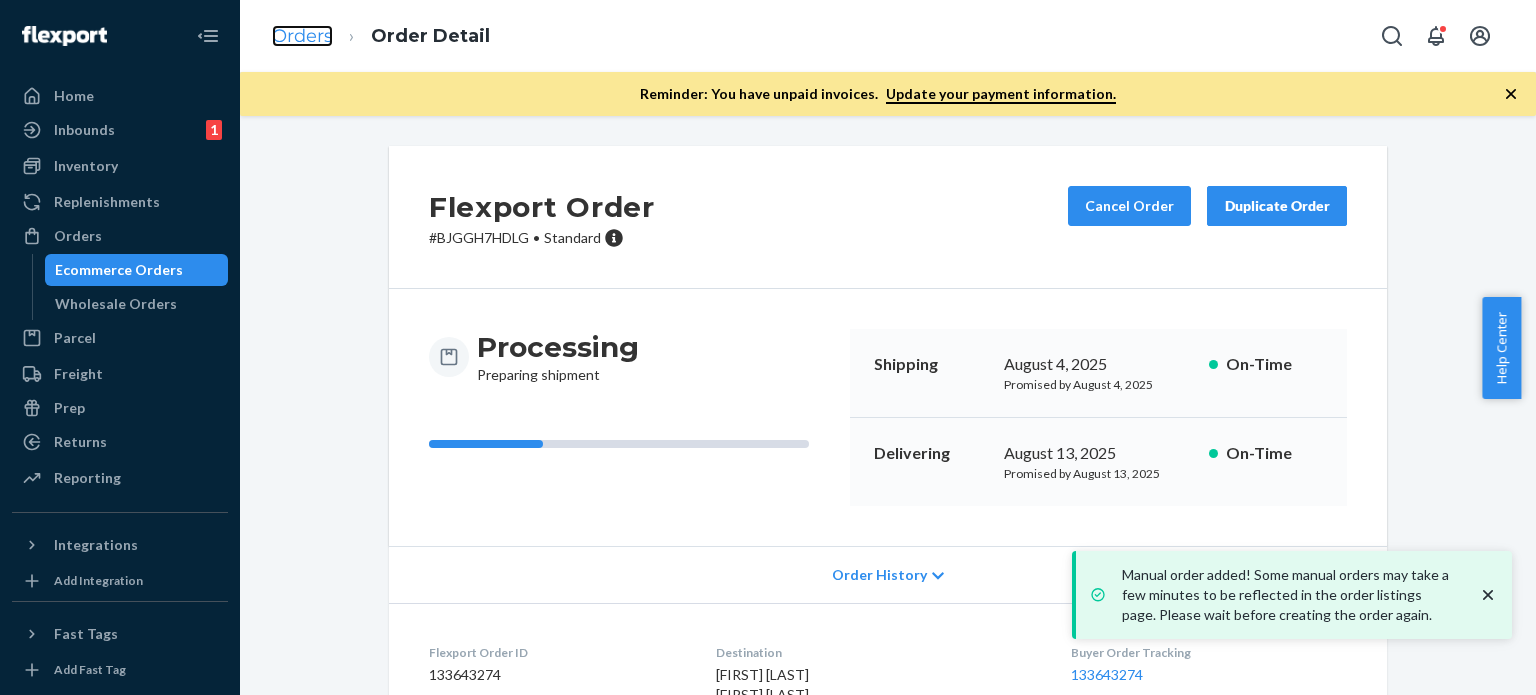 click on "Orders" at bounding box center (302, 36) 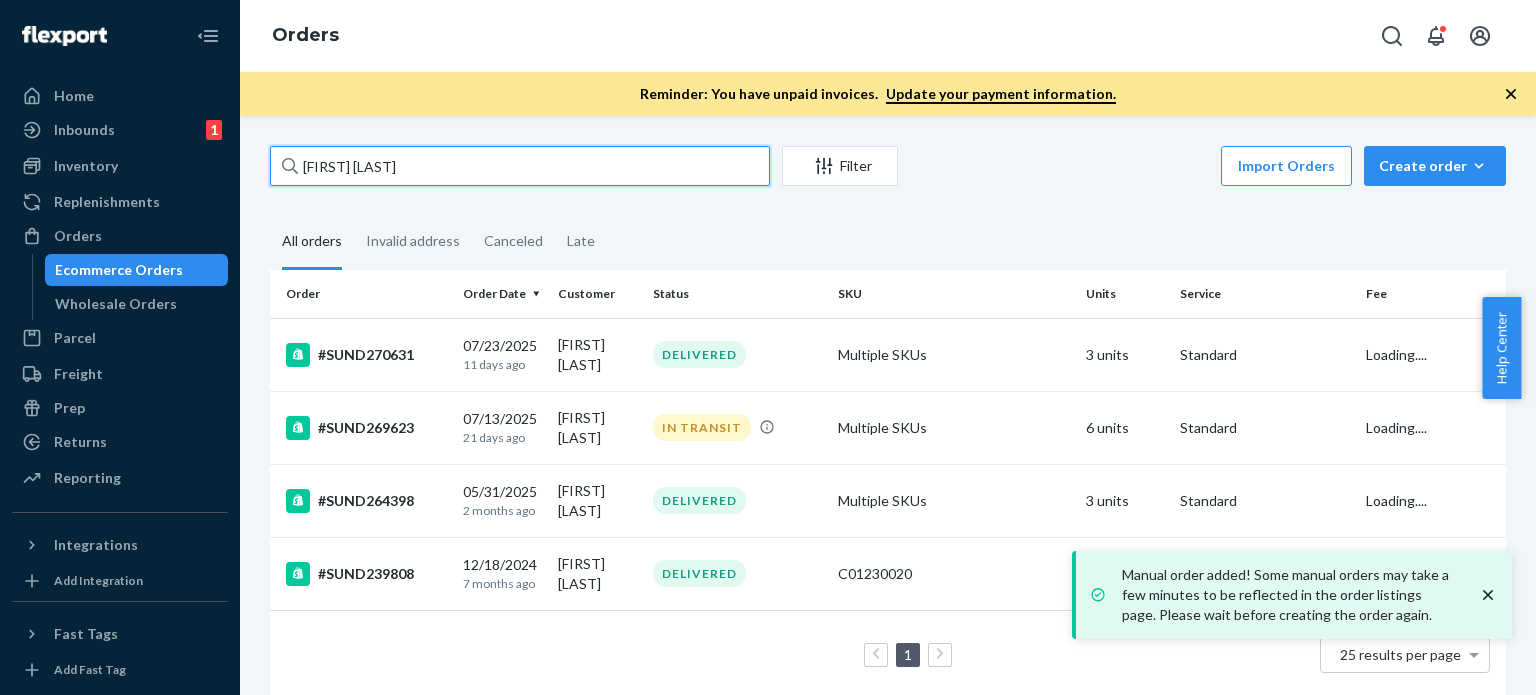 drag, startPoint x: 323, startPoint y: 170, endPoint x: 222, endPoint y: 169, distance: 101.00495 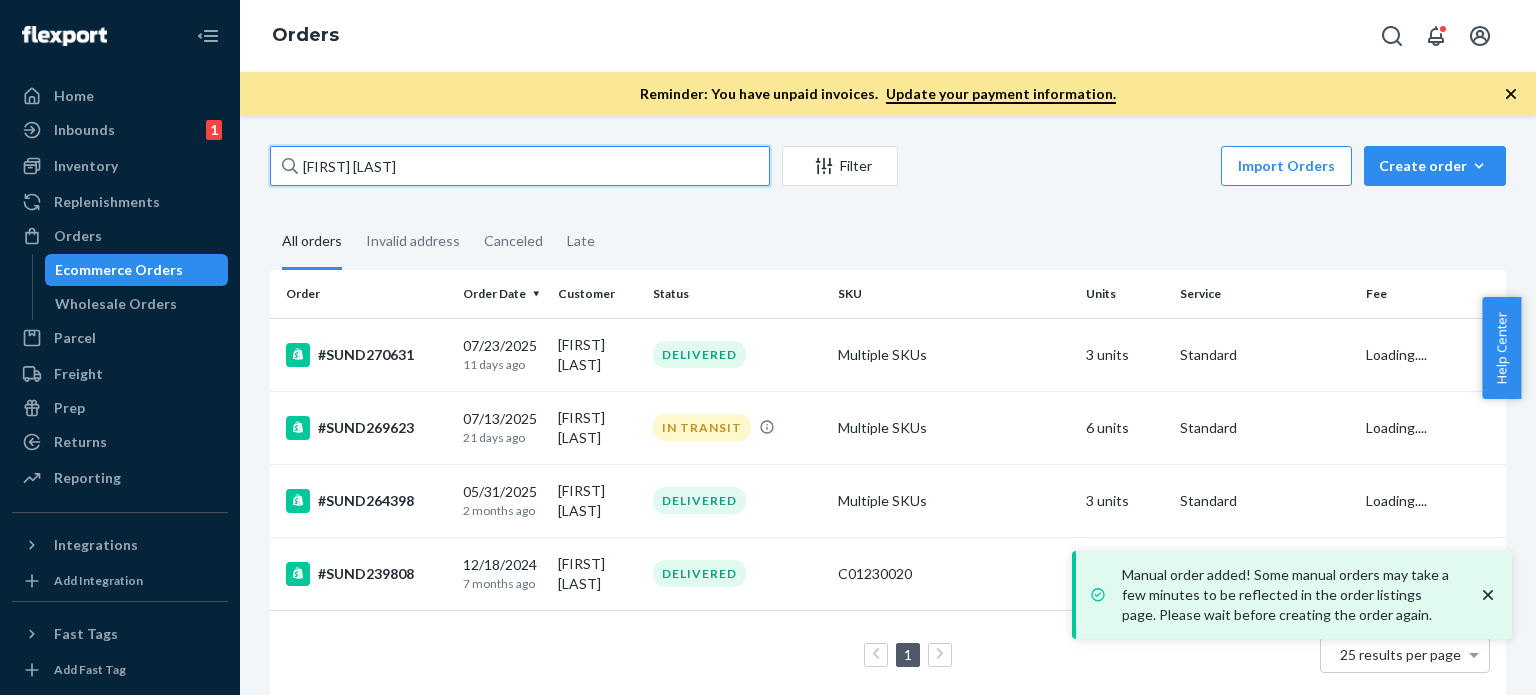 paste on "#SUND266365" 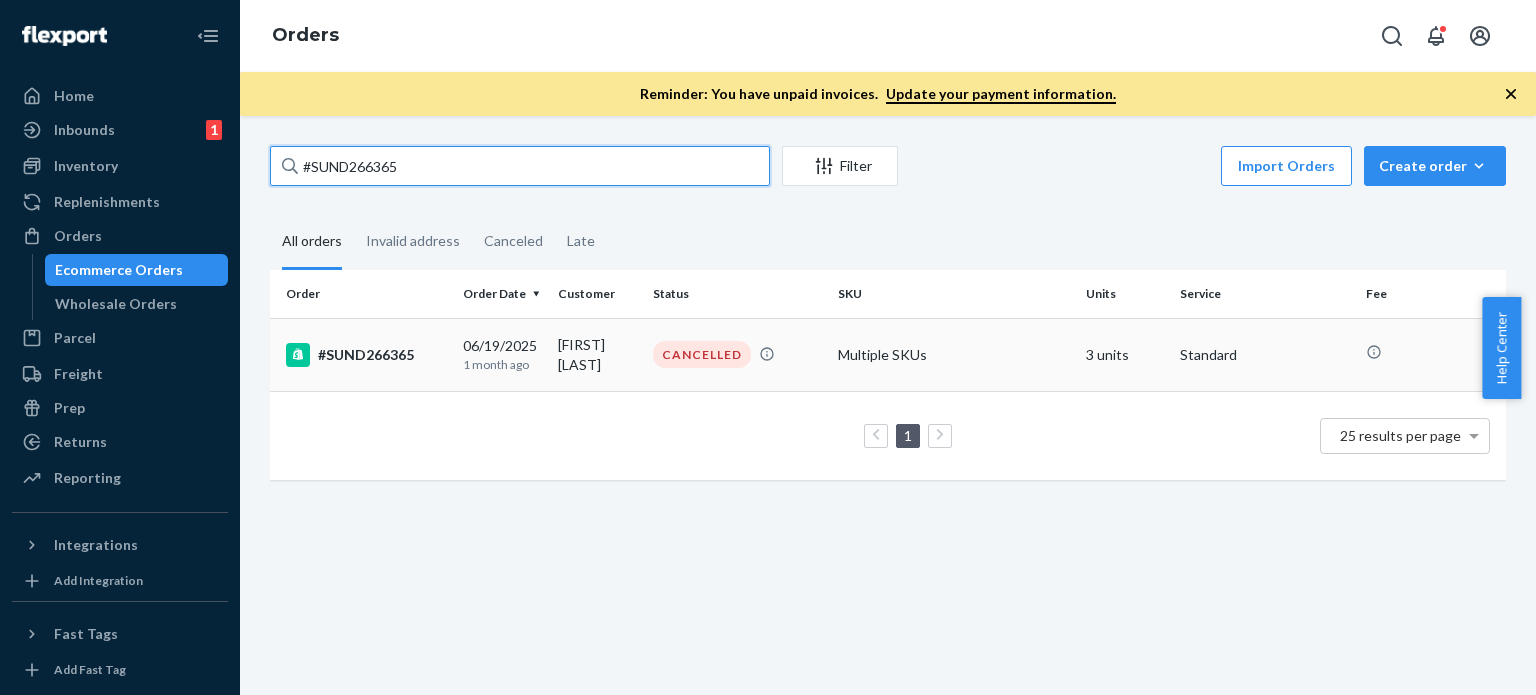 type on "#SUND266365" 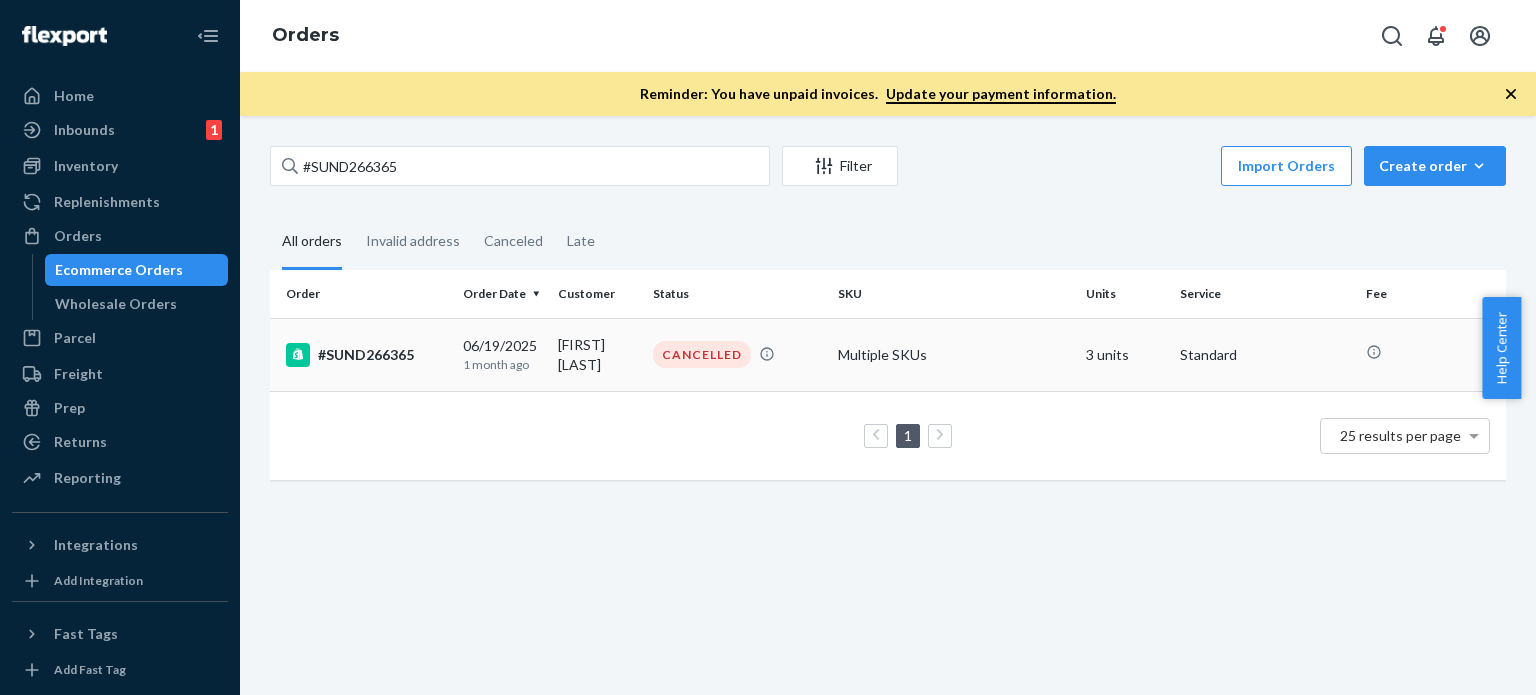 click on "06/19/2025 1 month ago" at bounding box center (502, 354) 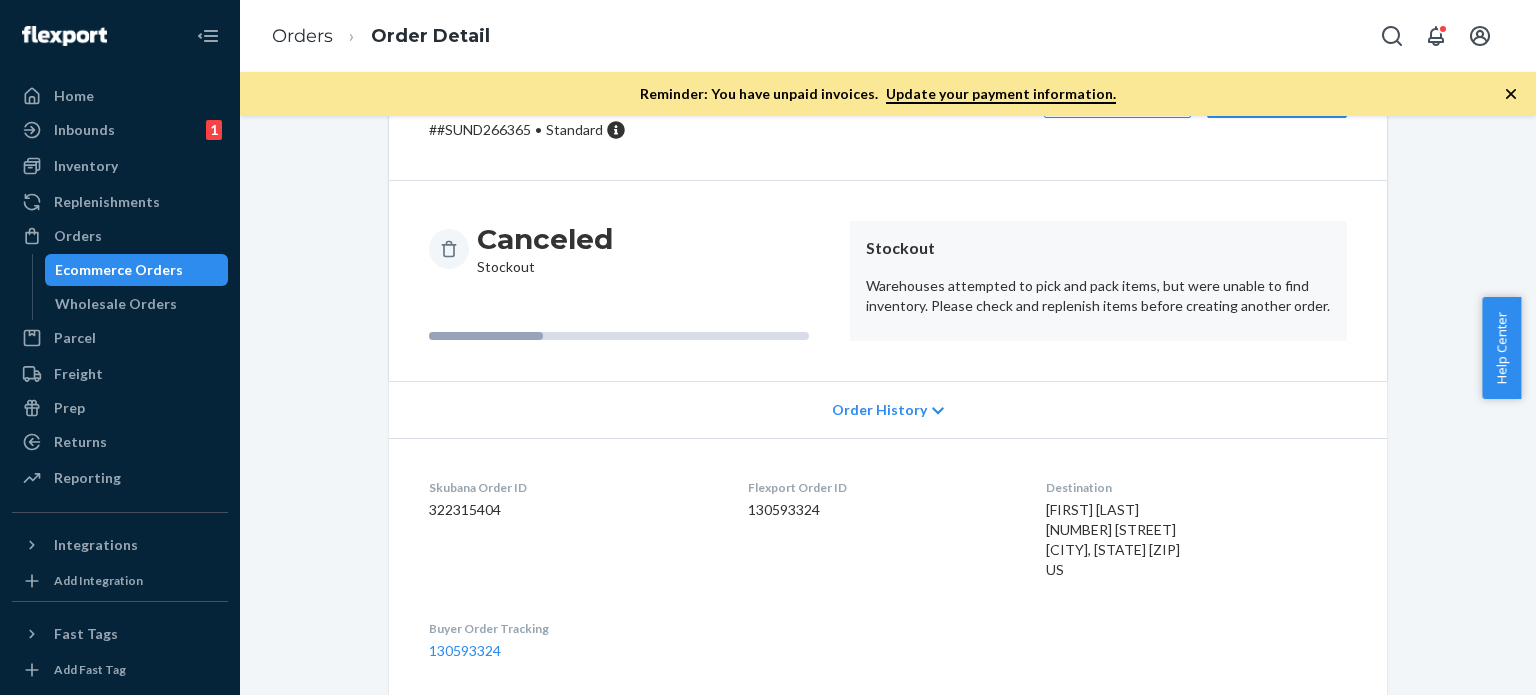 scroll, scrollTop: 0, scrollLeft: 0, axis: both 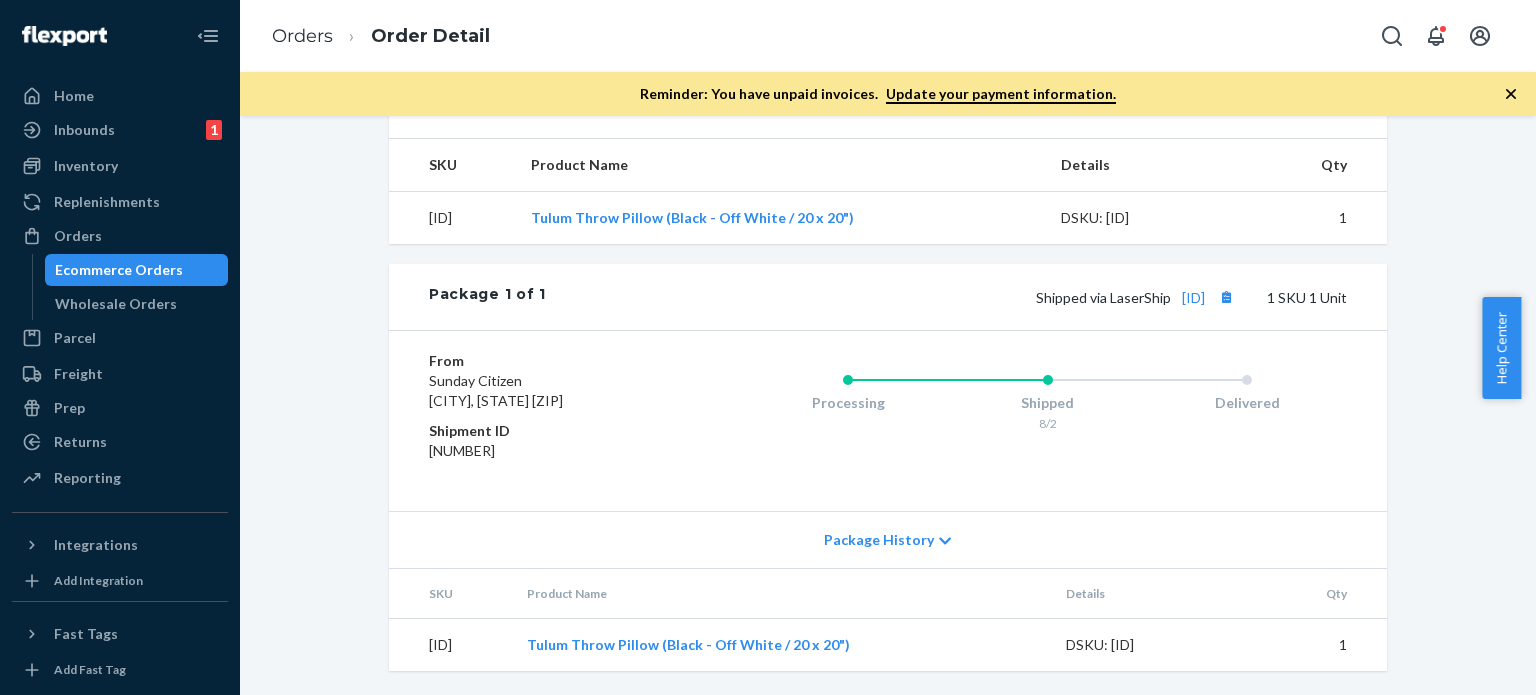 drag, startPoint x: 1079, startPoint y: 269, endPoint x: 1218, endPoint y: 275, distance: 139.12944 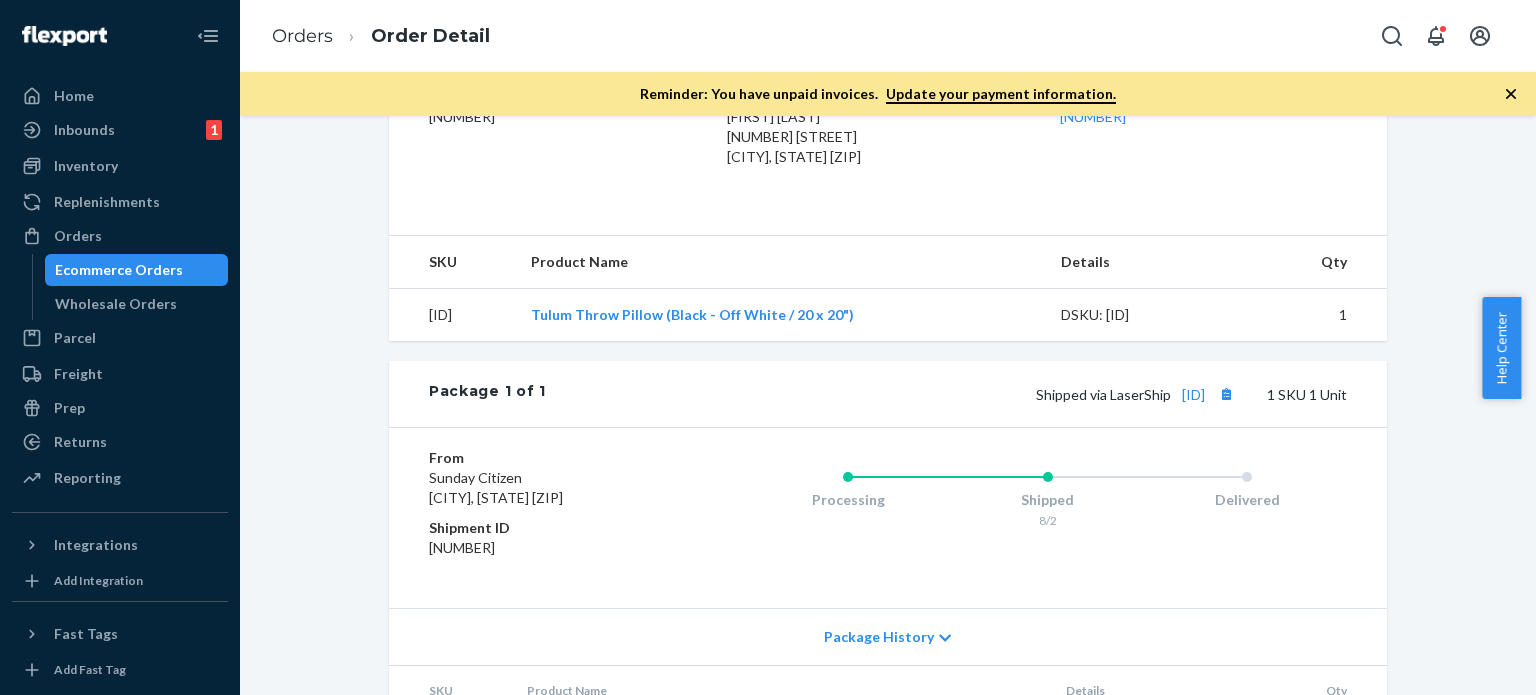 scroll, scrollTop: 572, scrollLeft: 0, axis: vertical 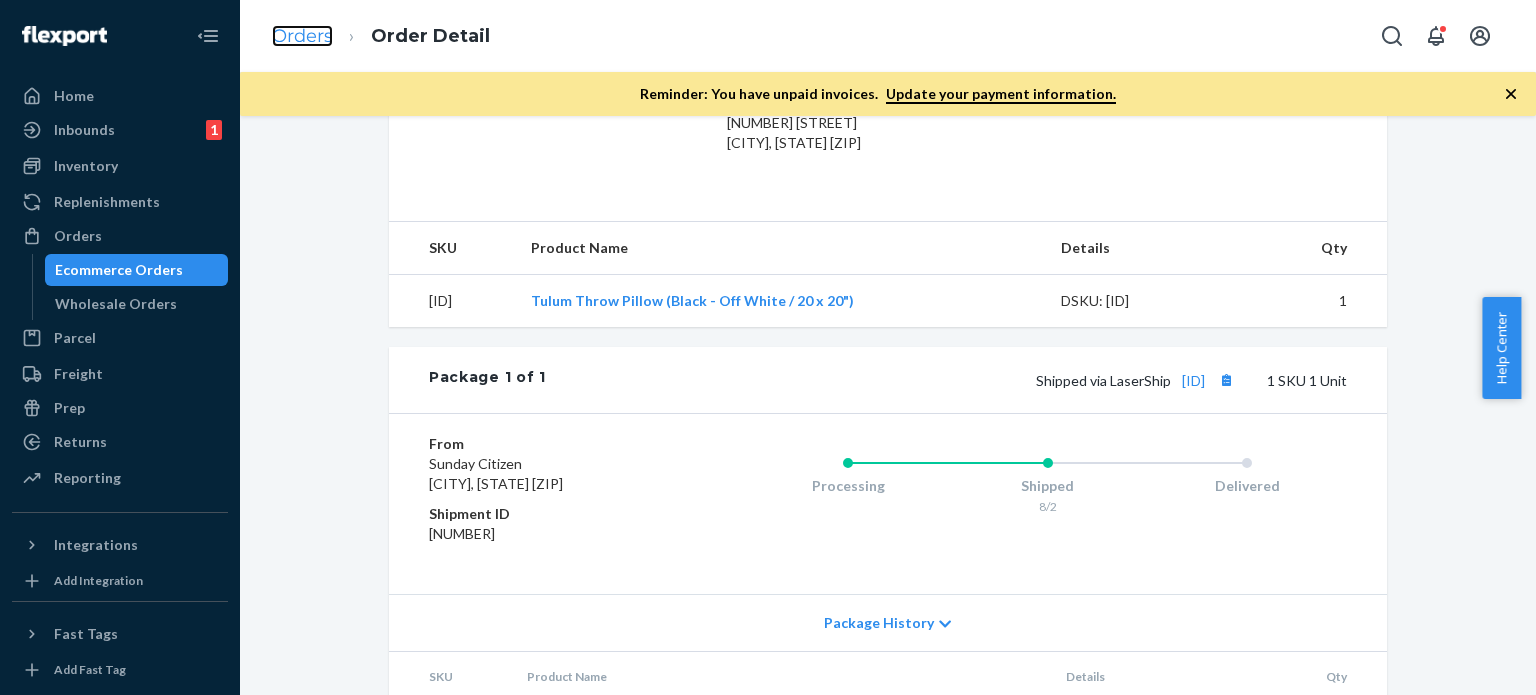 click on "Orders" at bounding box center (302, 36) 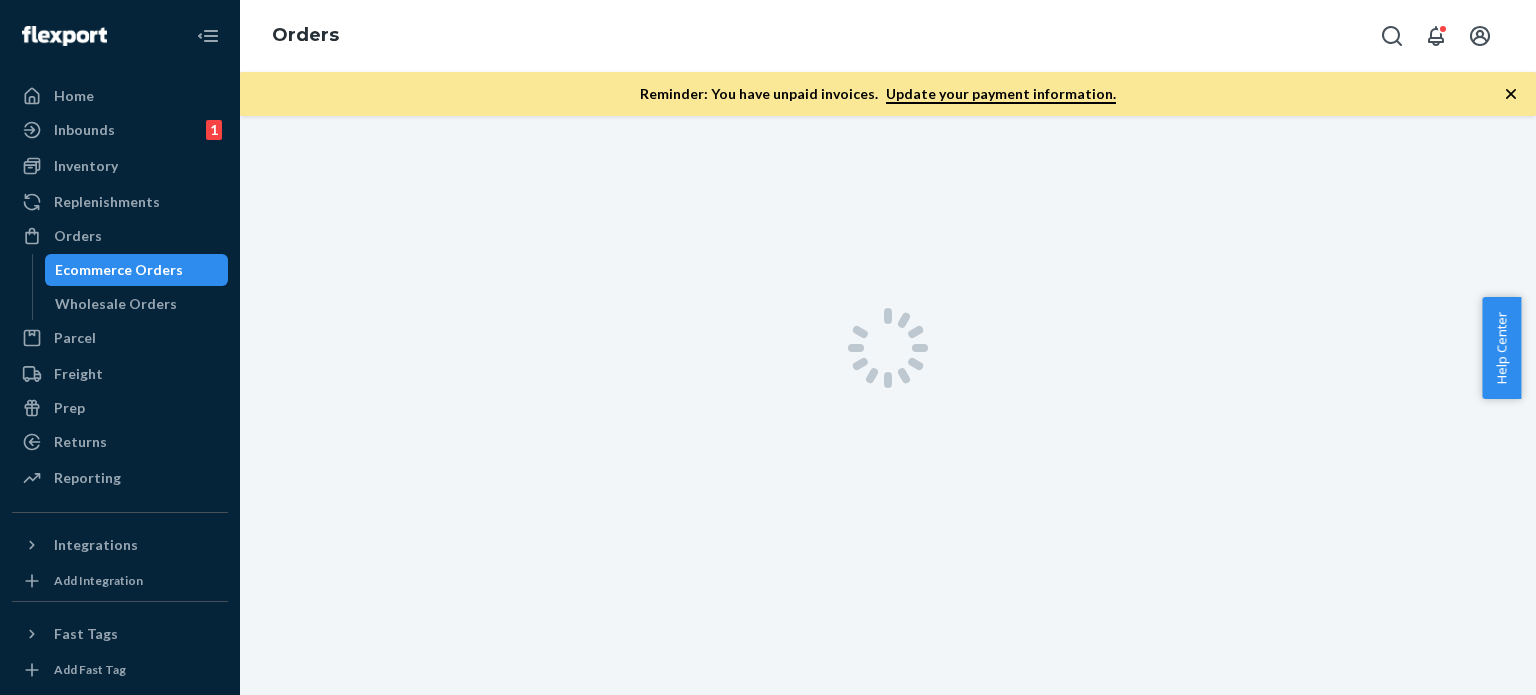 scroll, scrollTop: 0, scrollLeft: 0, axis: both 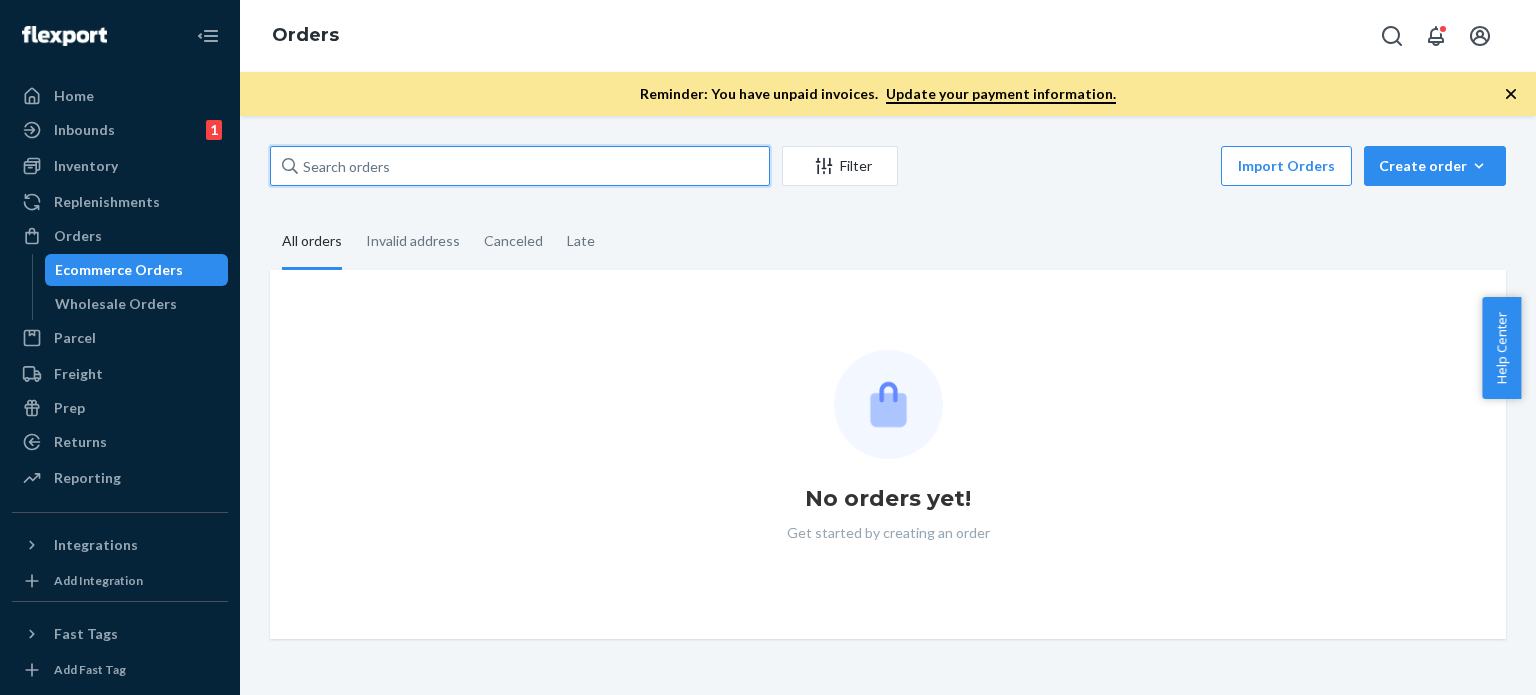 click at bounding box center (520, 166) 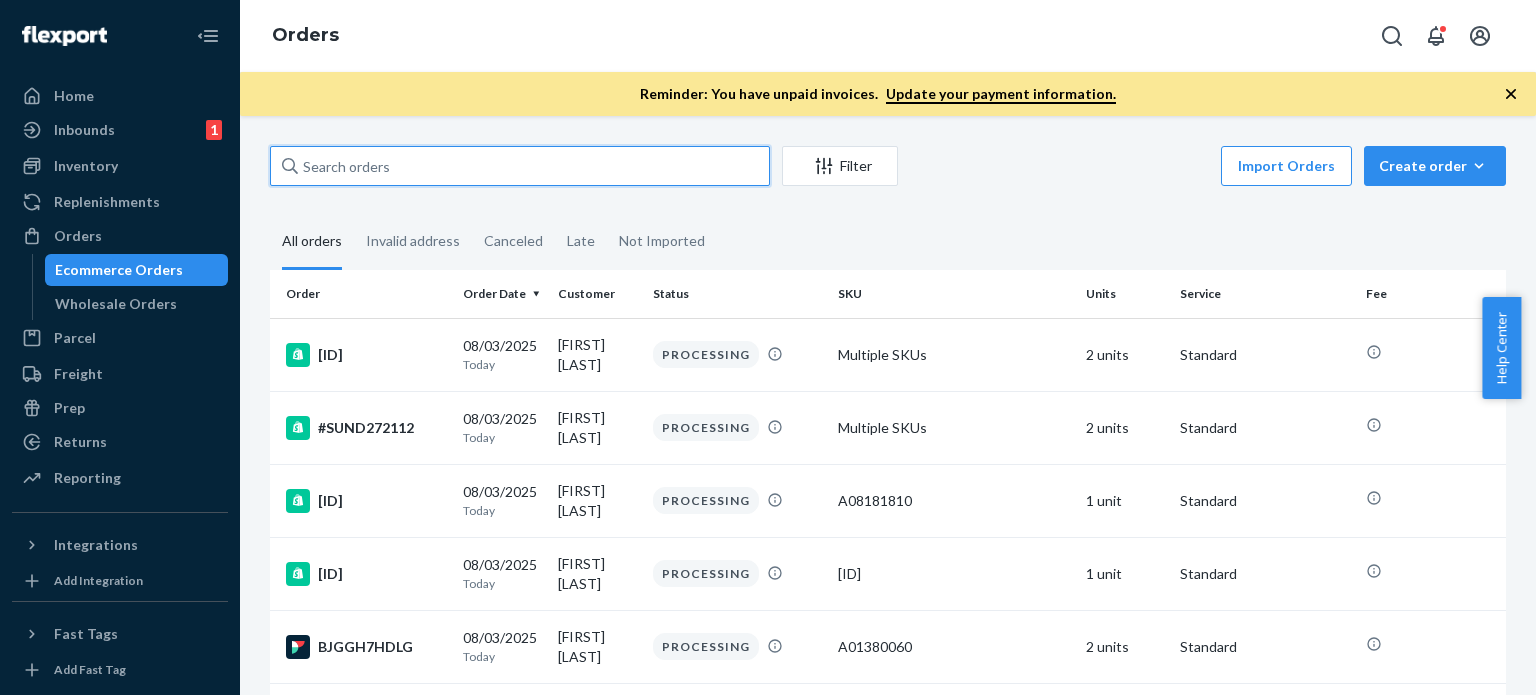 paste on "#SUND270914" 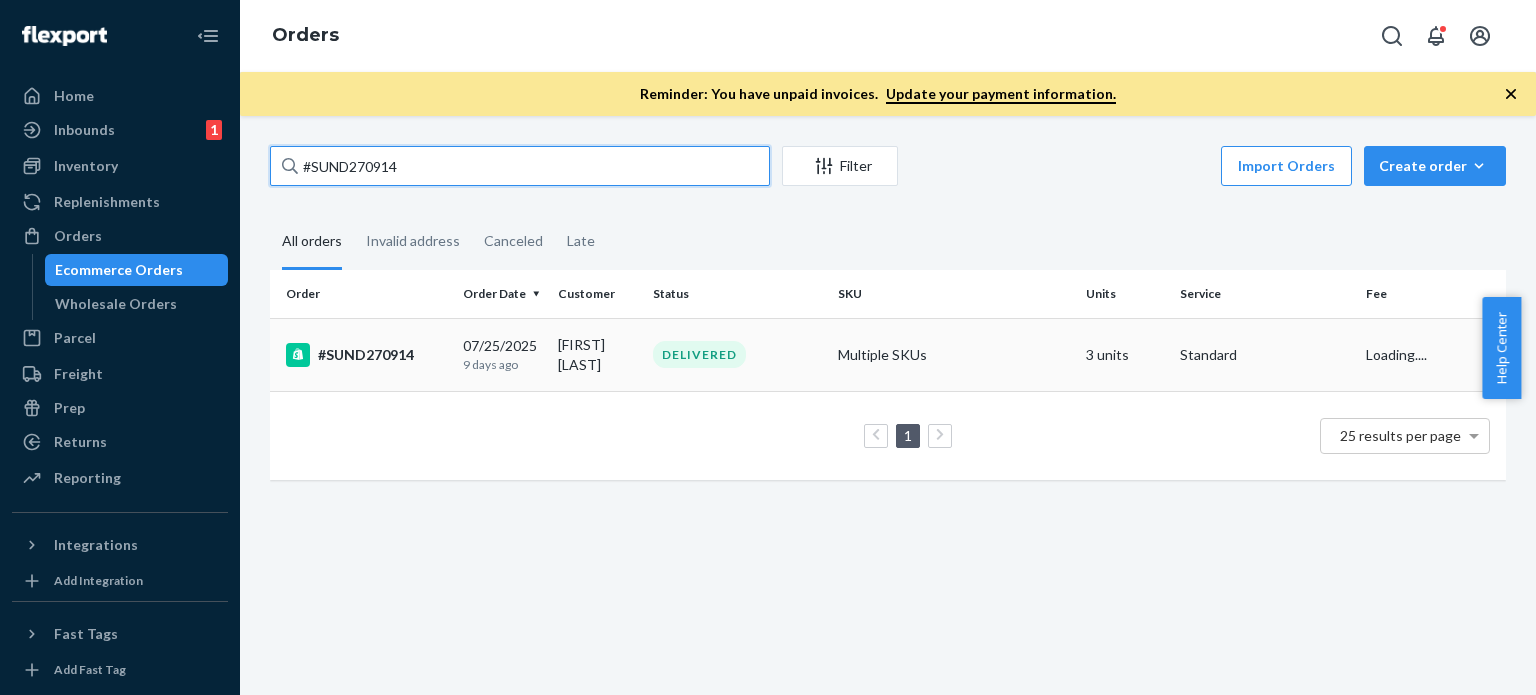type on "#SUND270914" 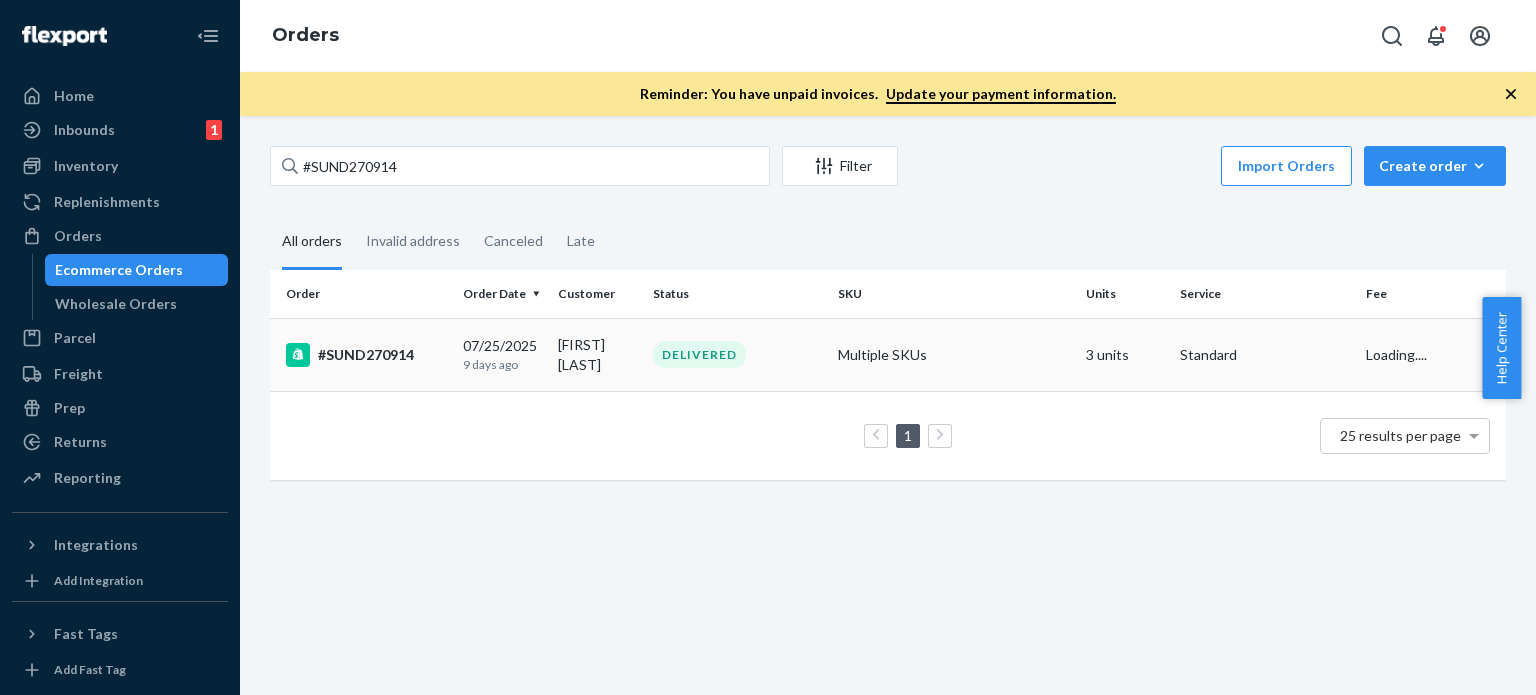 click on "07/25/2025 9 days ago" at bounding box center [502, 354] 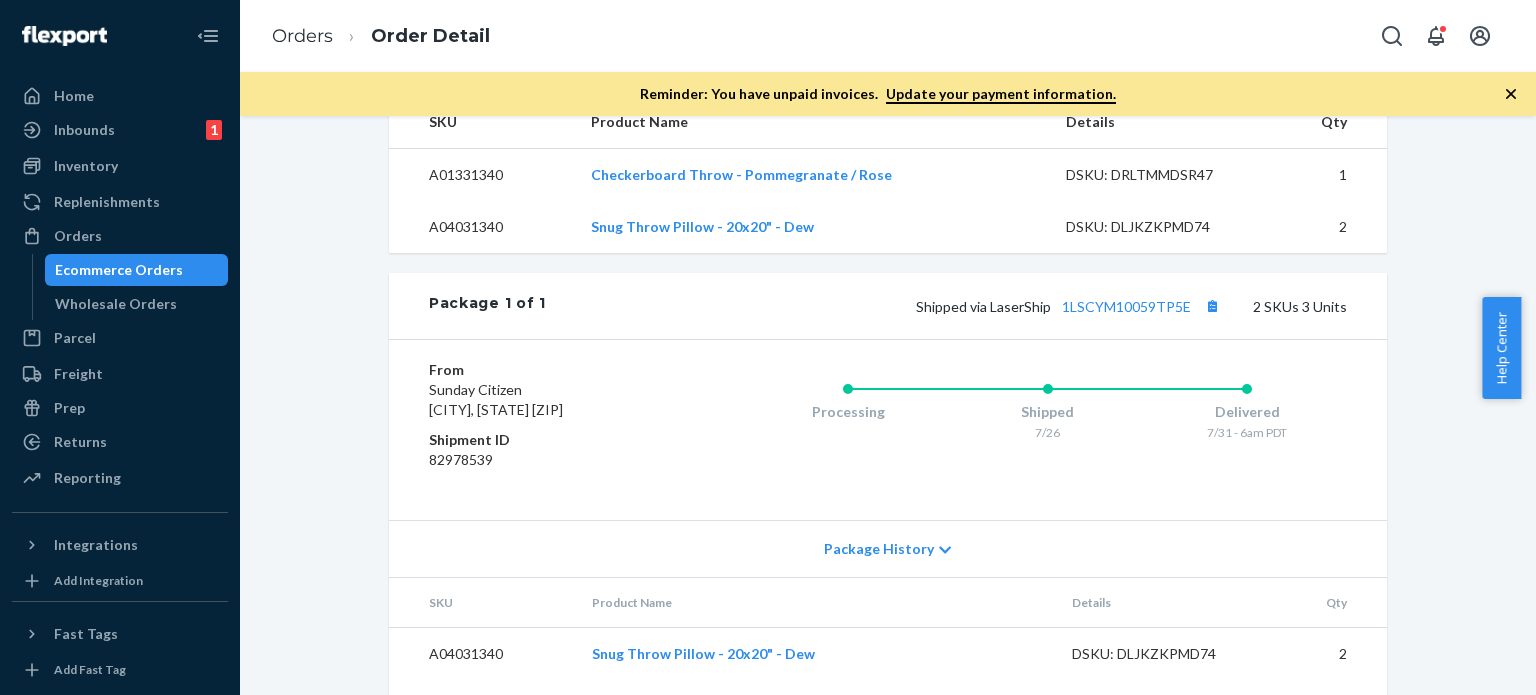 scroll, scrollTop: 853, scrollLeft: 0, axis: vertical 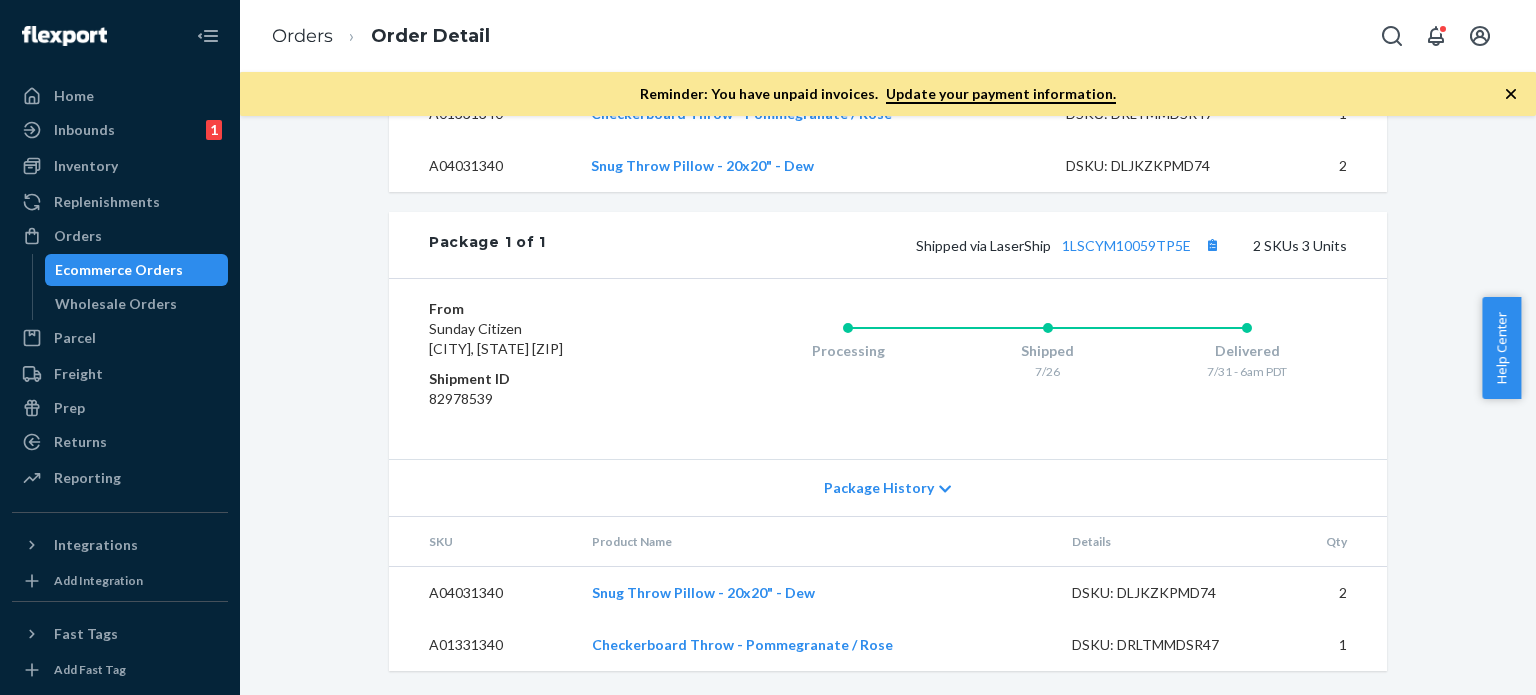 click on "Orders Order Detail" at bounding box center [381, 36] 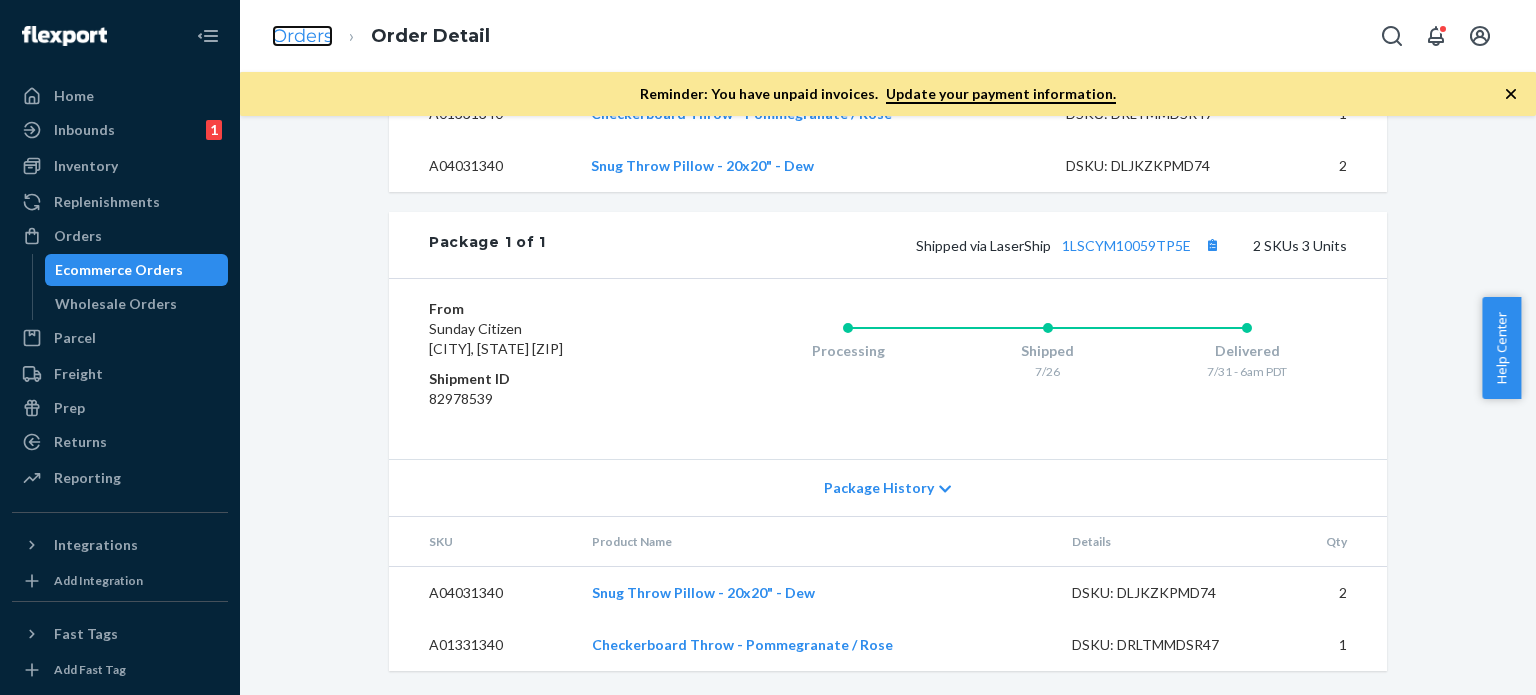 click on "Orders" at bounding box center [302, 36] 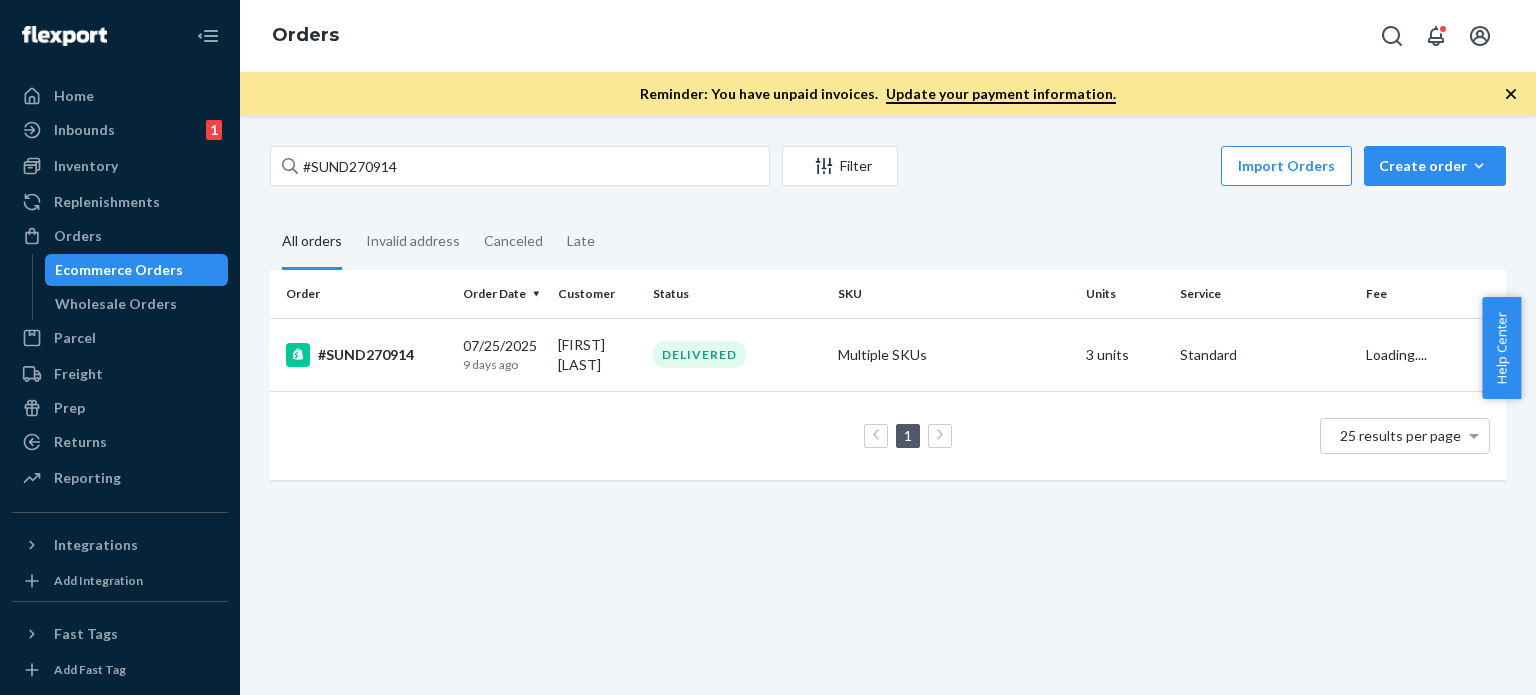 scroll, scrollTop: 0, scrollLeft: 0, axis: both 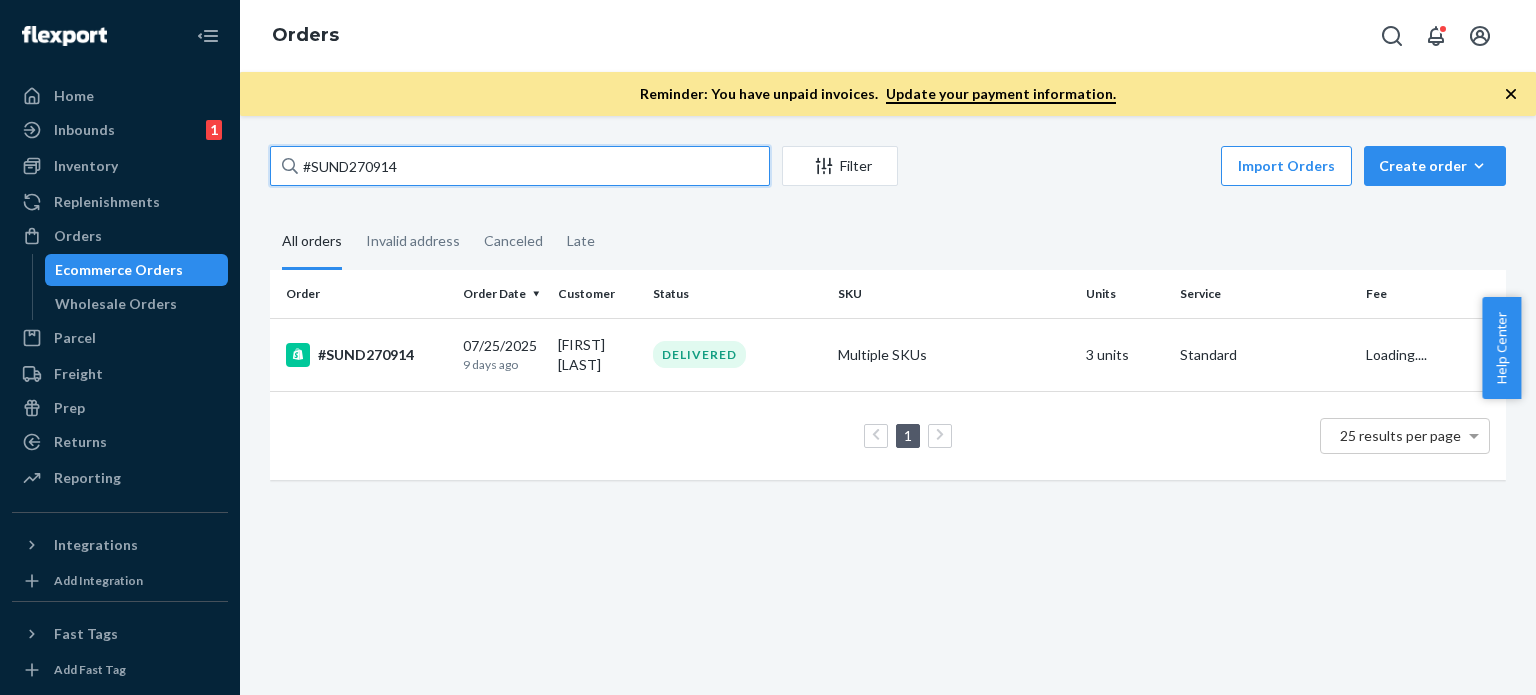 drag, startPoint x: 426, startPoint y: 159, endPoint x: 364, endPoint y: 164, distance: 62.201286 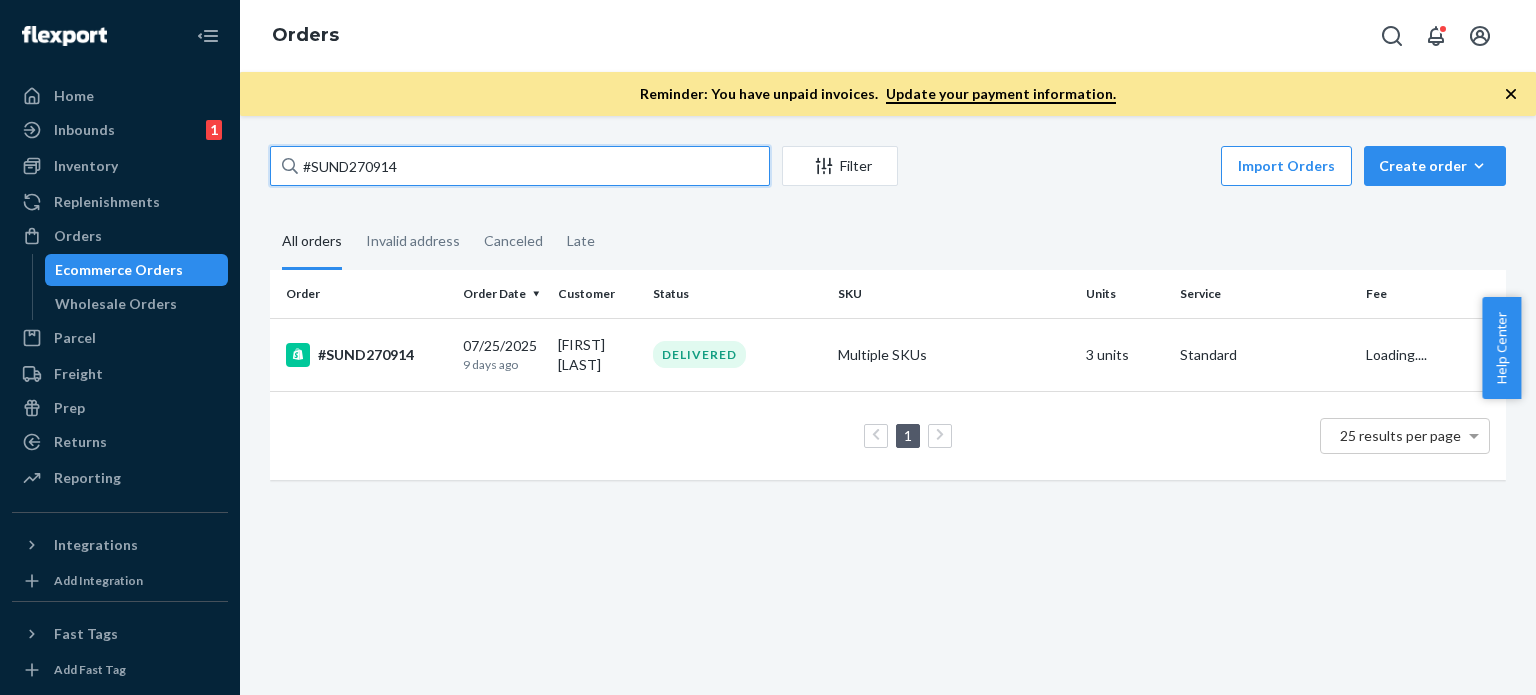 click on "[ID] 07/25/2025 9 days ago [FIRST] [LAST] DELIVERED Multiple SKUs 3 units Standard Loading.... 1 25 results per page" at bounding box center (888, 323) 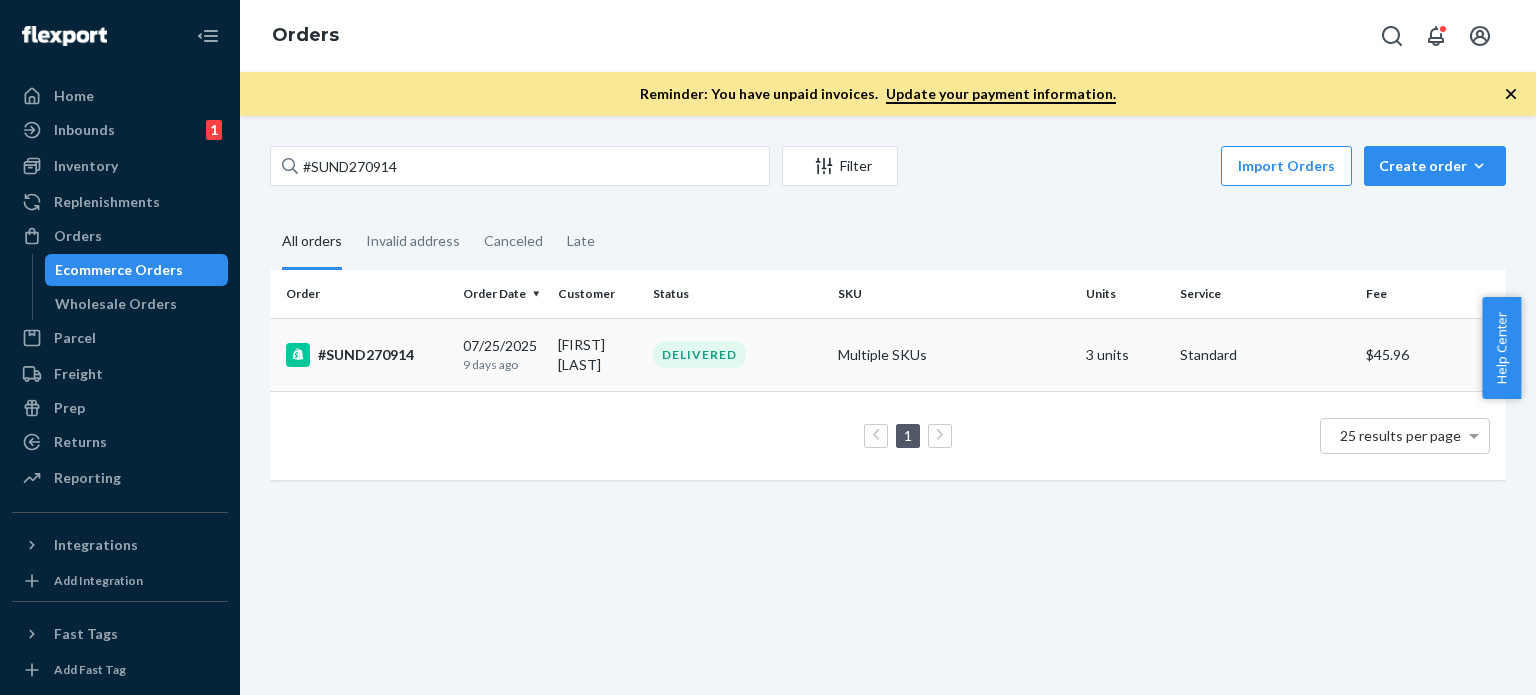 click on "[FIRST] [LAST]" at bounding box center [597, 354] 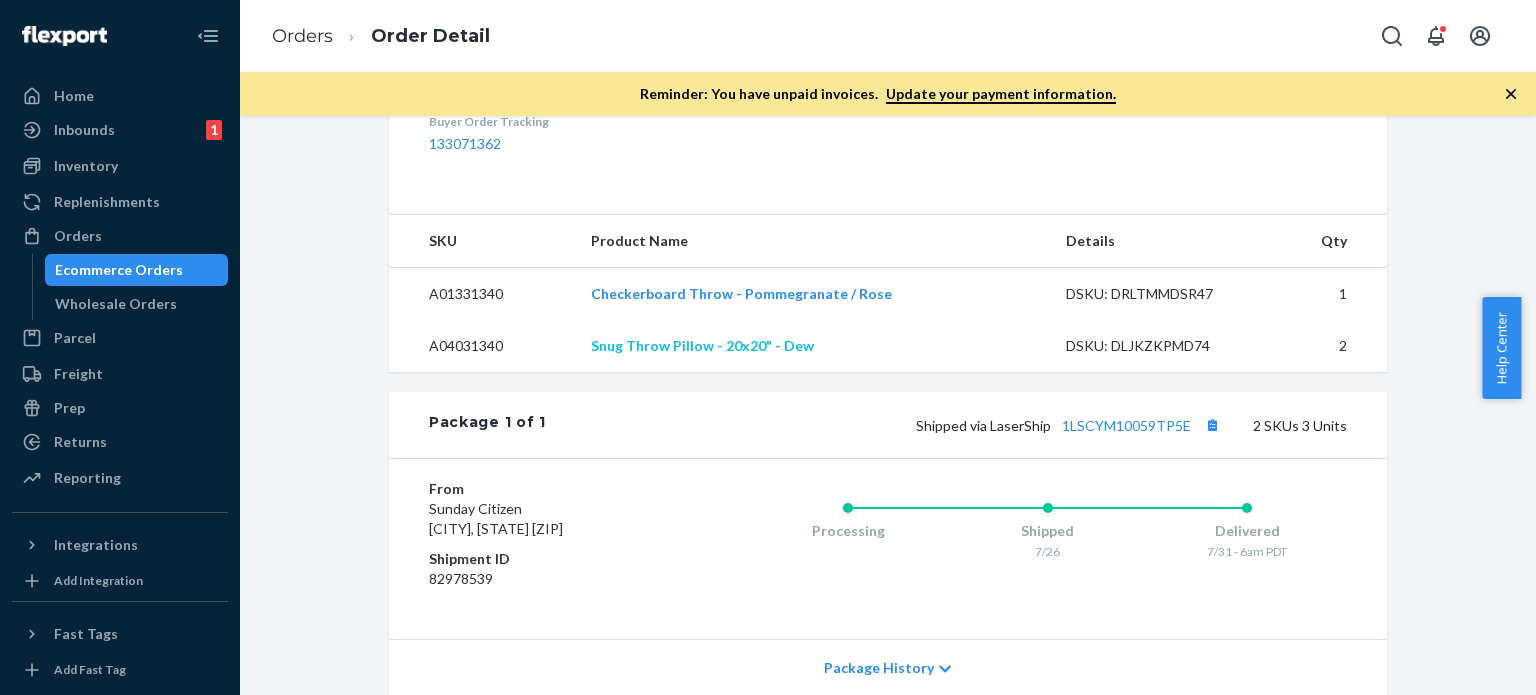 scroll, scrollTop: 653, scrollLeft: 0, axis: vertical 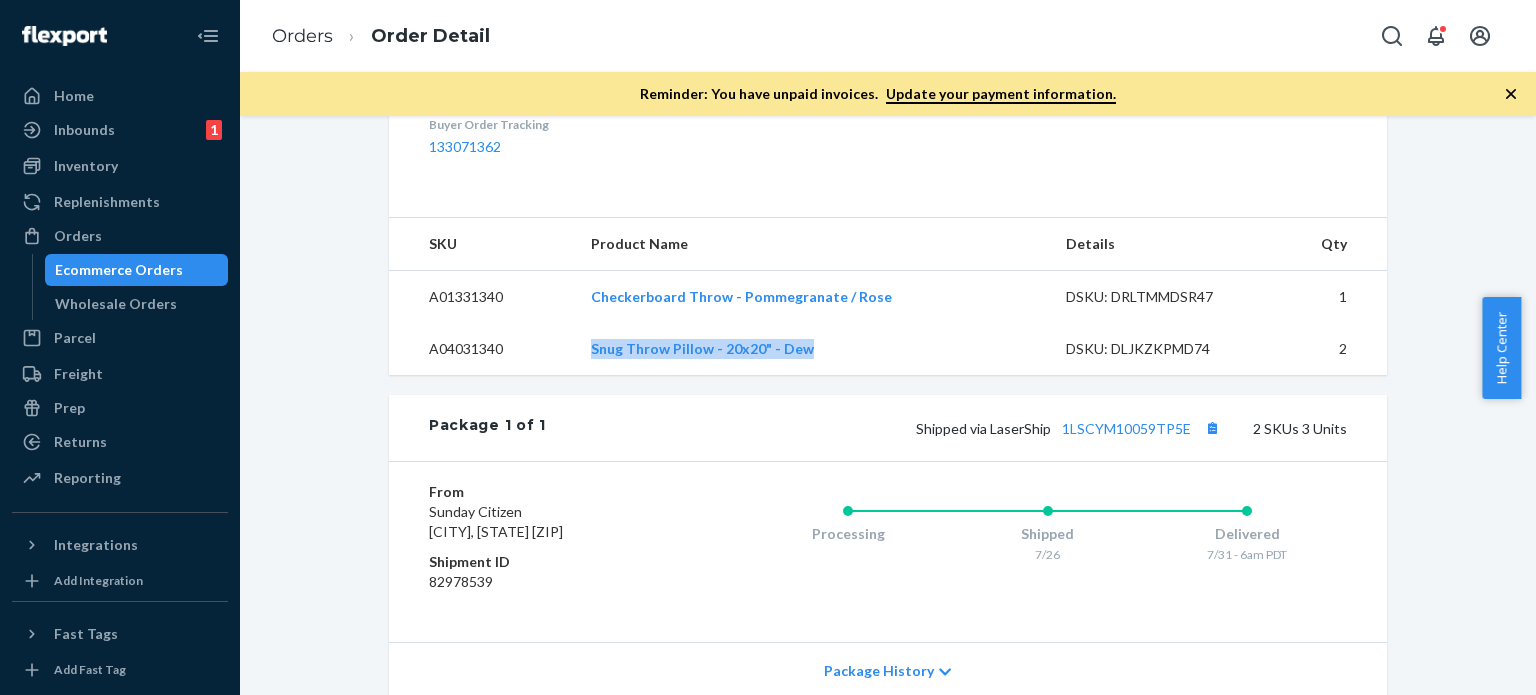 drag, startPoint x: 574, startPoint y: 363, endPoint x: 848, endPoint y: 366, distance: 274.01642 